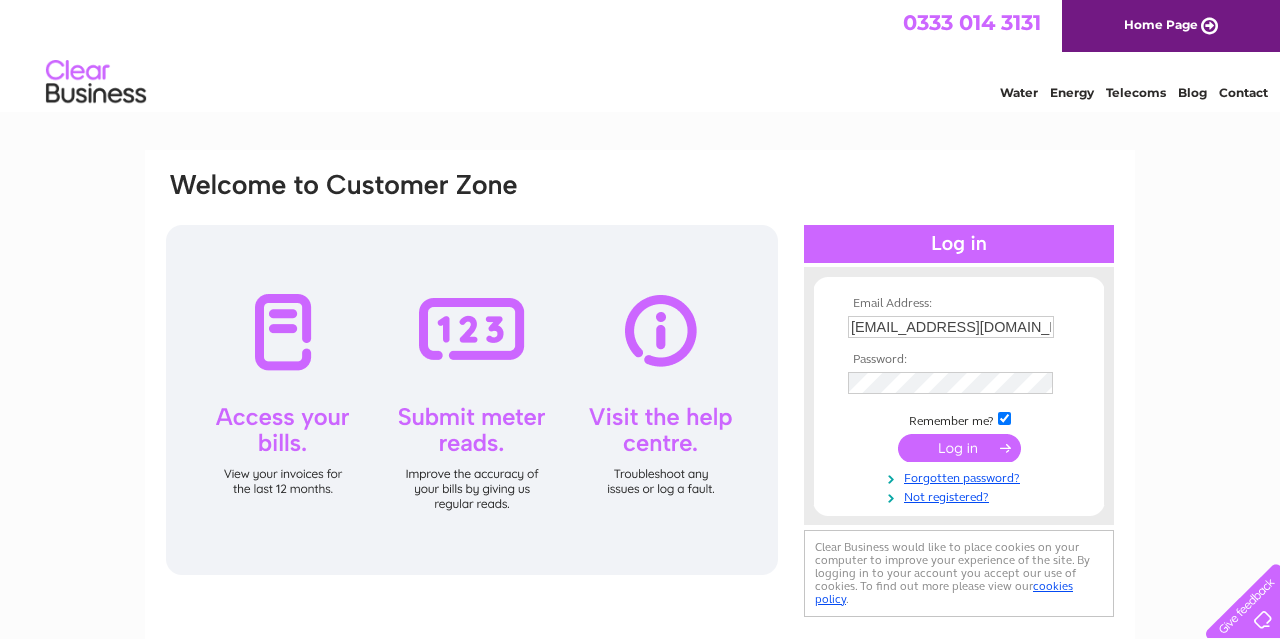 scroll, scrollTop: 0, scrollLeft: 0, axis: both 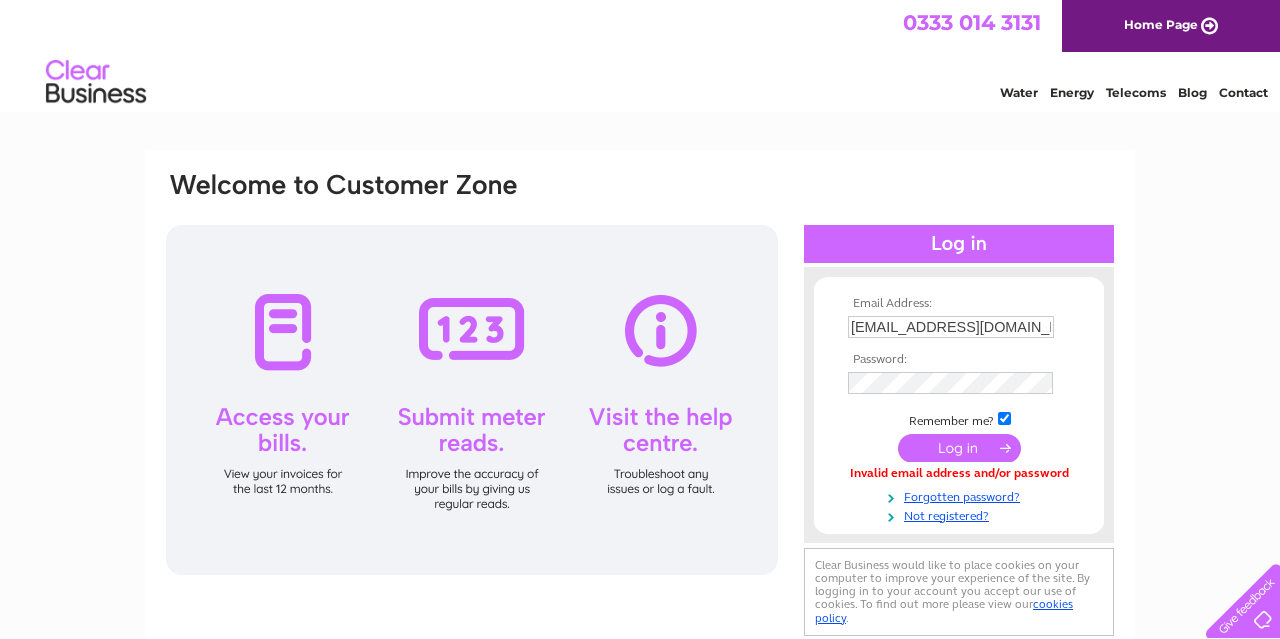 click on "Water" at bounding box center (1019, 92) 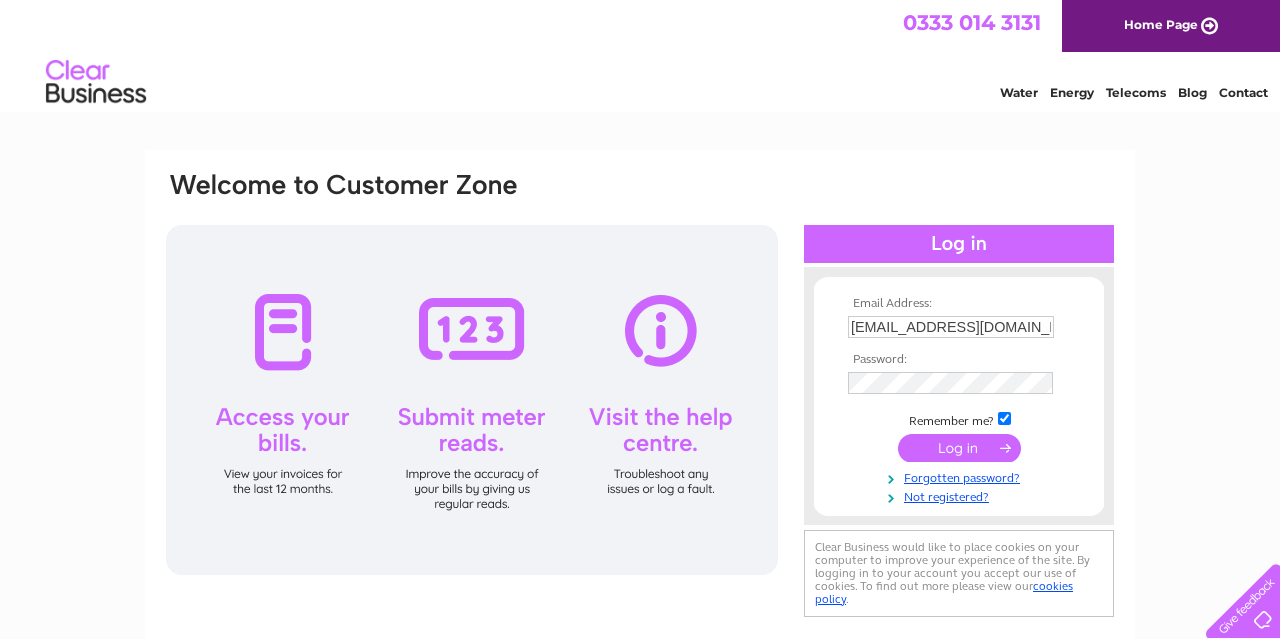 scroll, scrollTop: 0, scrollLeft: 0, axis: both 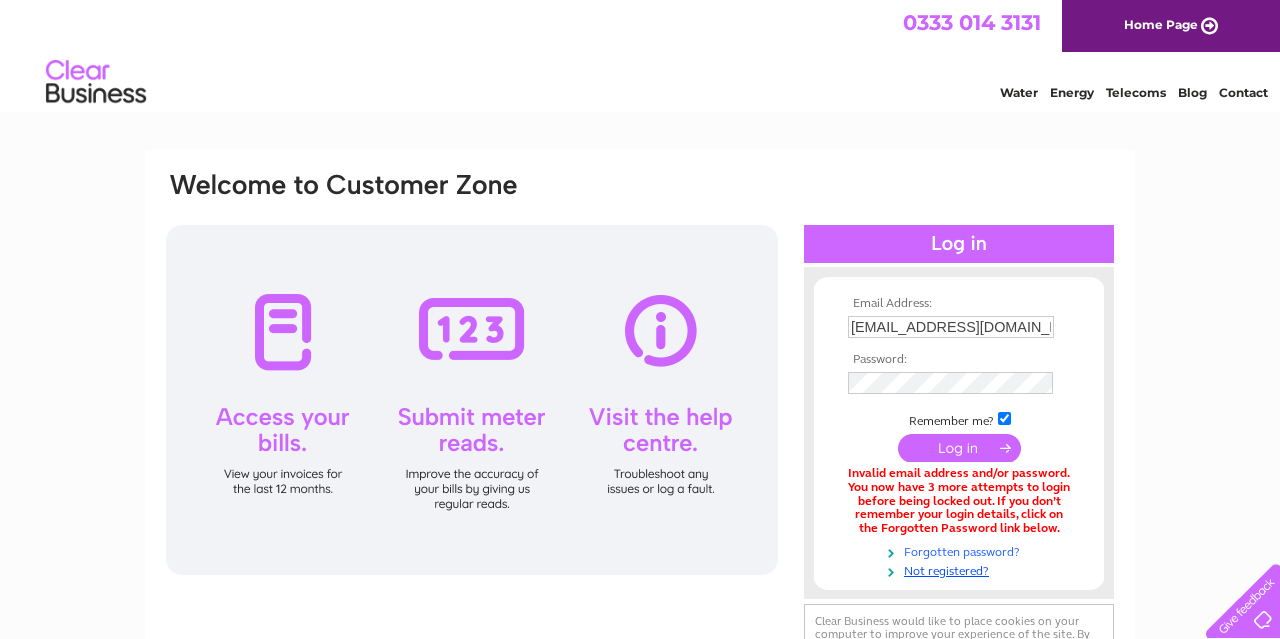 click on "Forgotten password?" at bounding box center [961, 550] 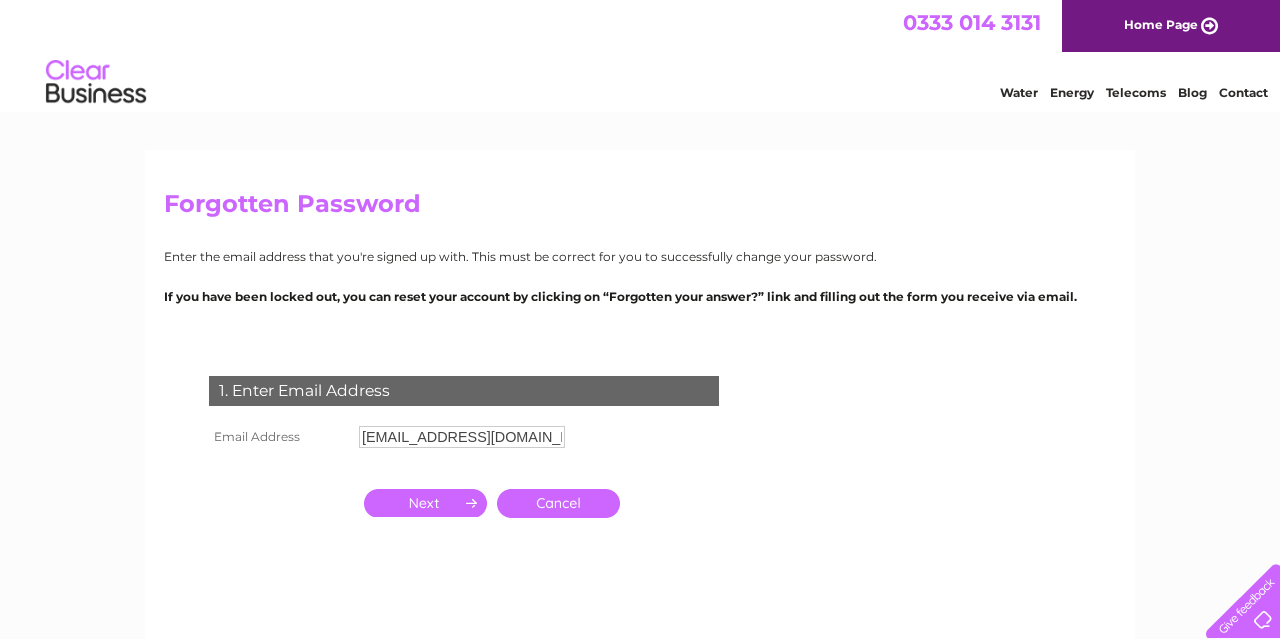 scroll, scrollTop: 0, scrollLeft: 0, axis: both 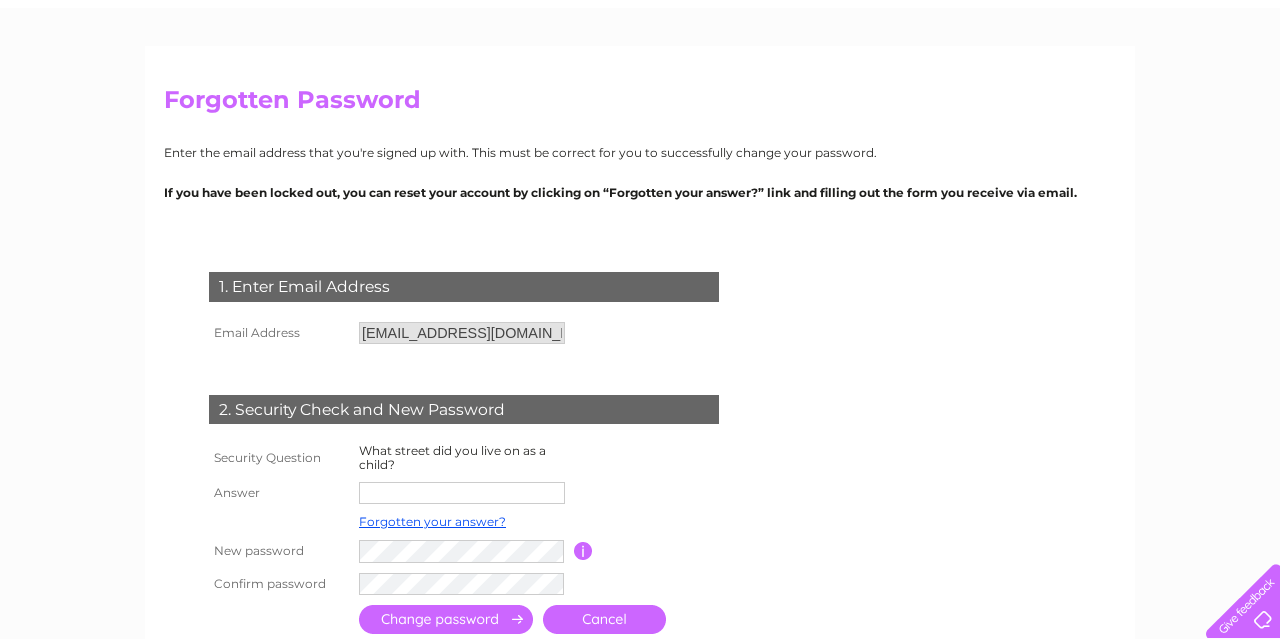 click at bounding box center (462, 493) 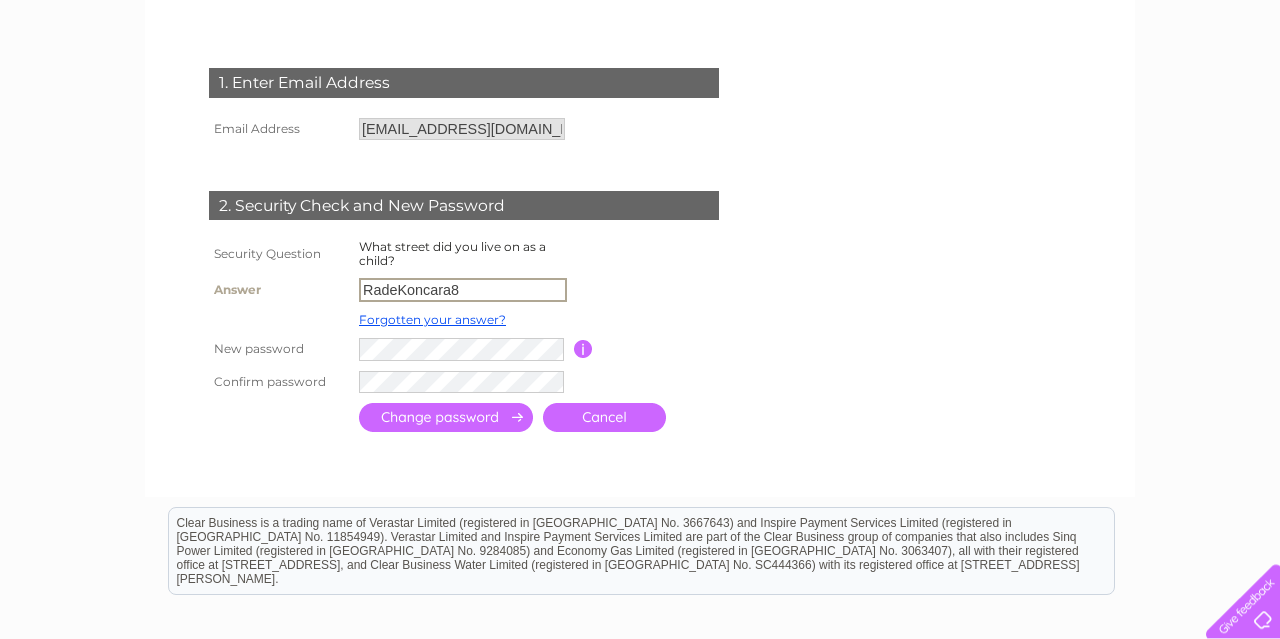 scroll, scrollTop: 312, scrollLeft: 0, axis: vertical 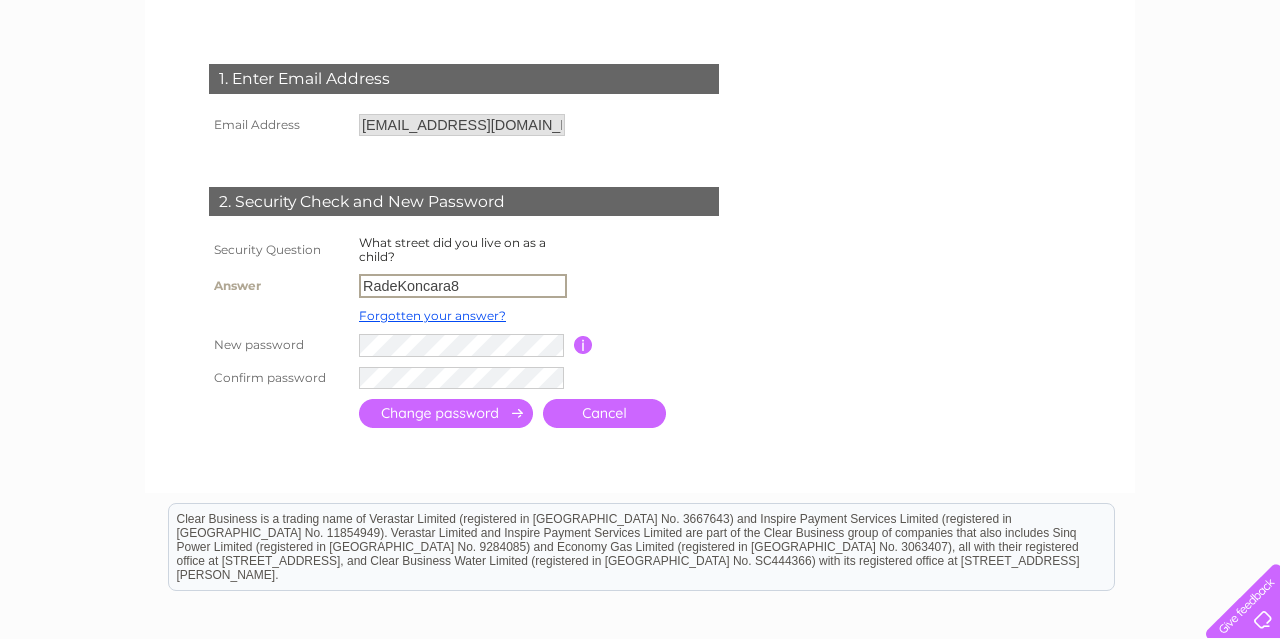 type on "RadeKoncara8" 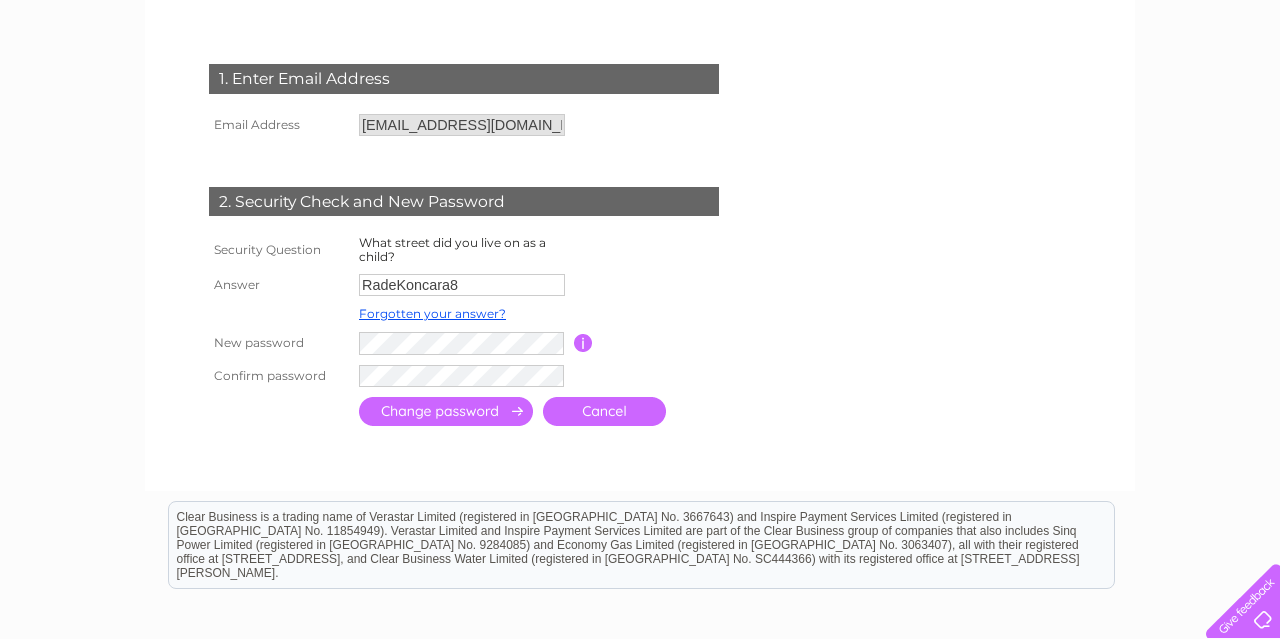 click at bounding box center [583, 343] 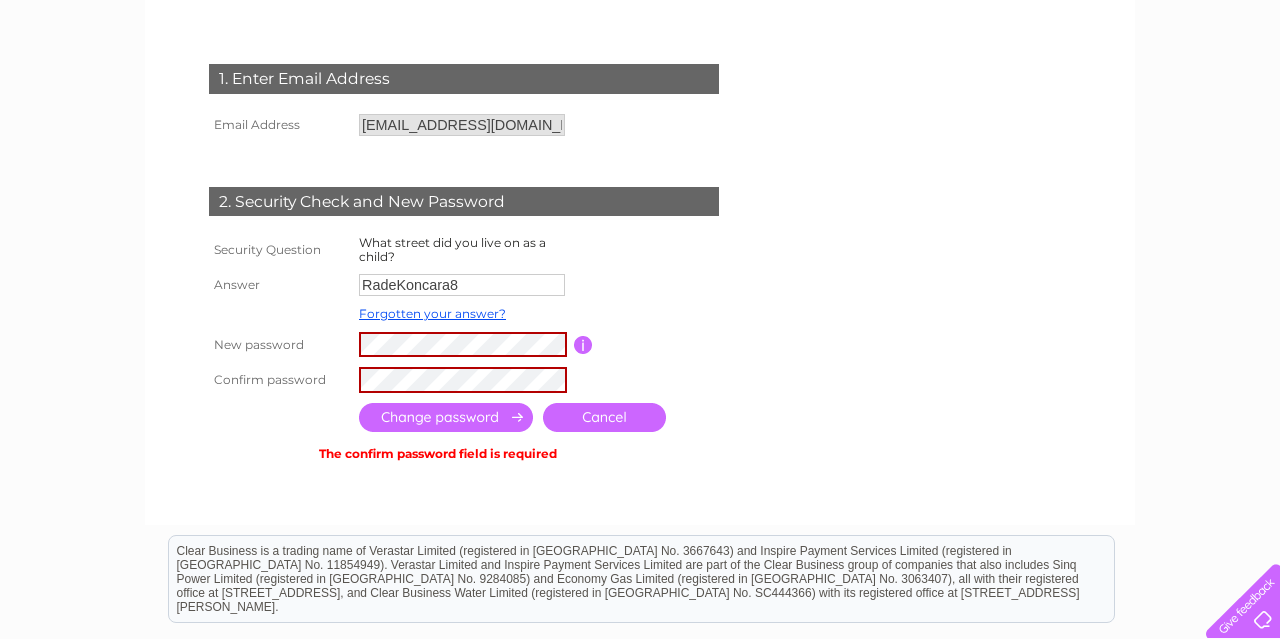 click at bounding box center [446, 417] 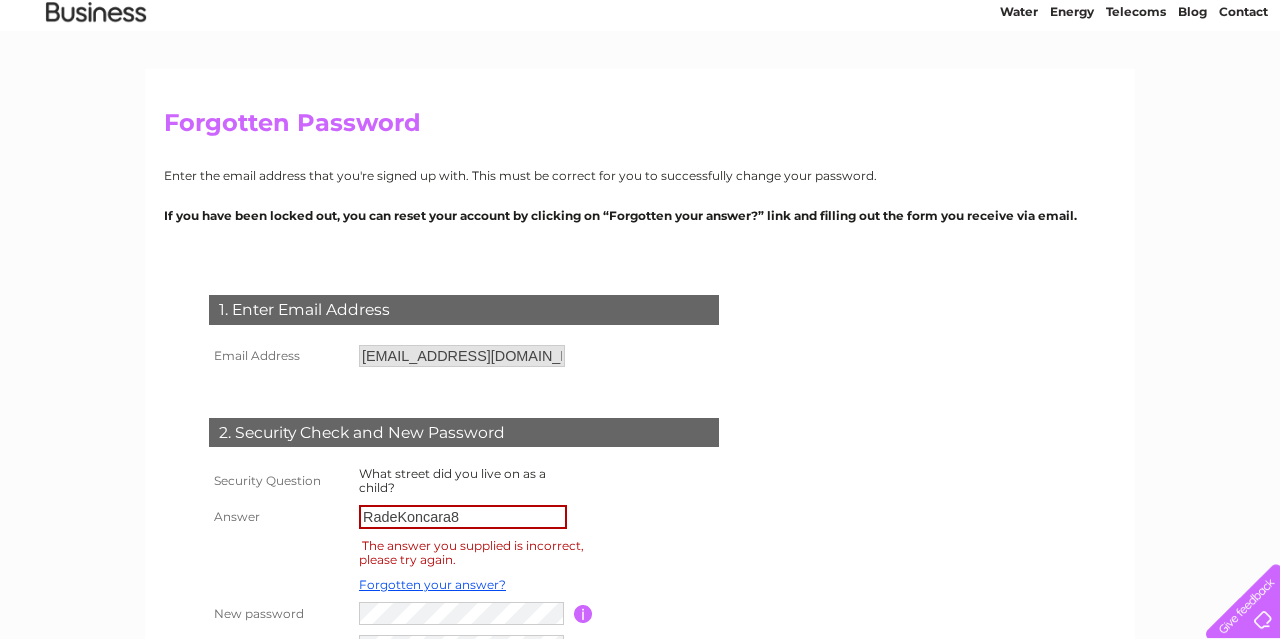 scroll, scrollTop: 208, scrollLeft: 0, axis: vertical 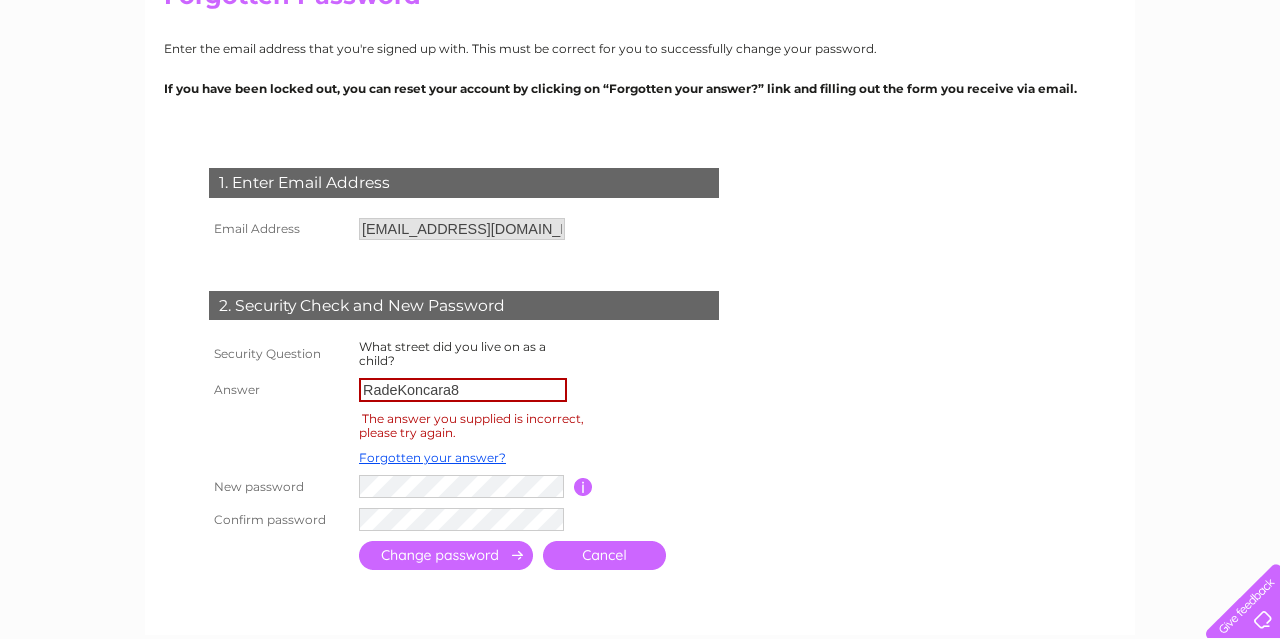 click on "RadeKoncara8" at bounding box center (463, 390) 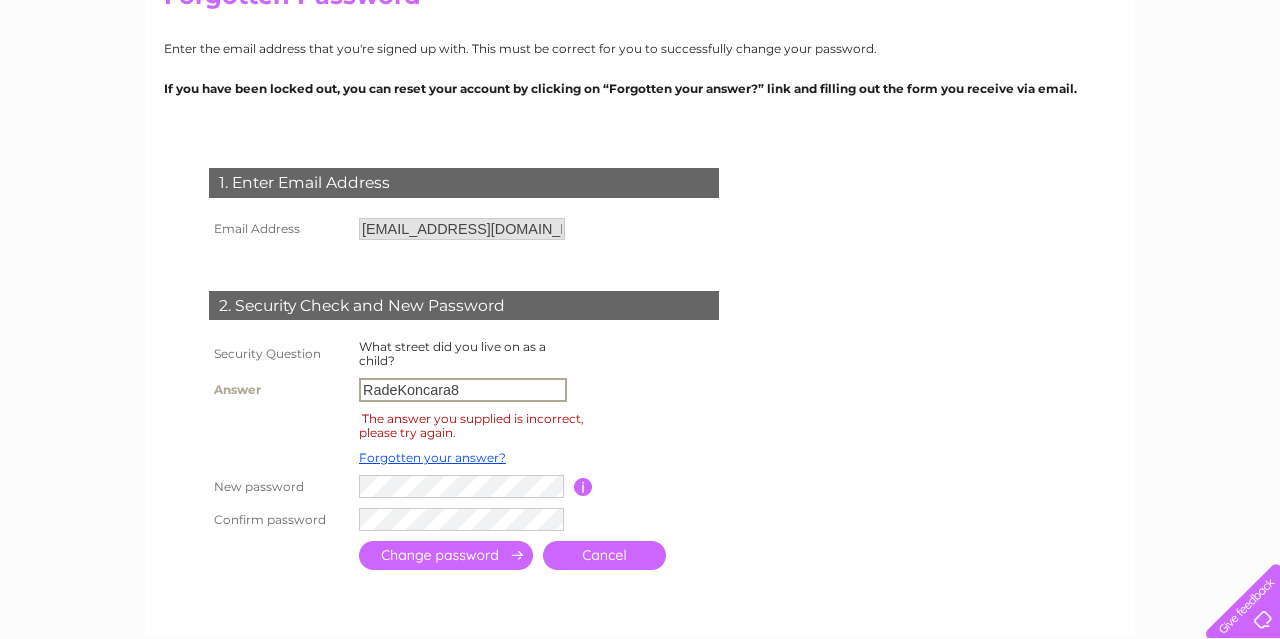 click at bounding box center [446, 555] 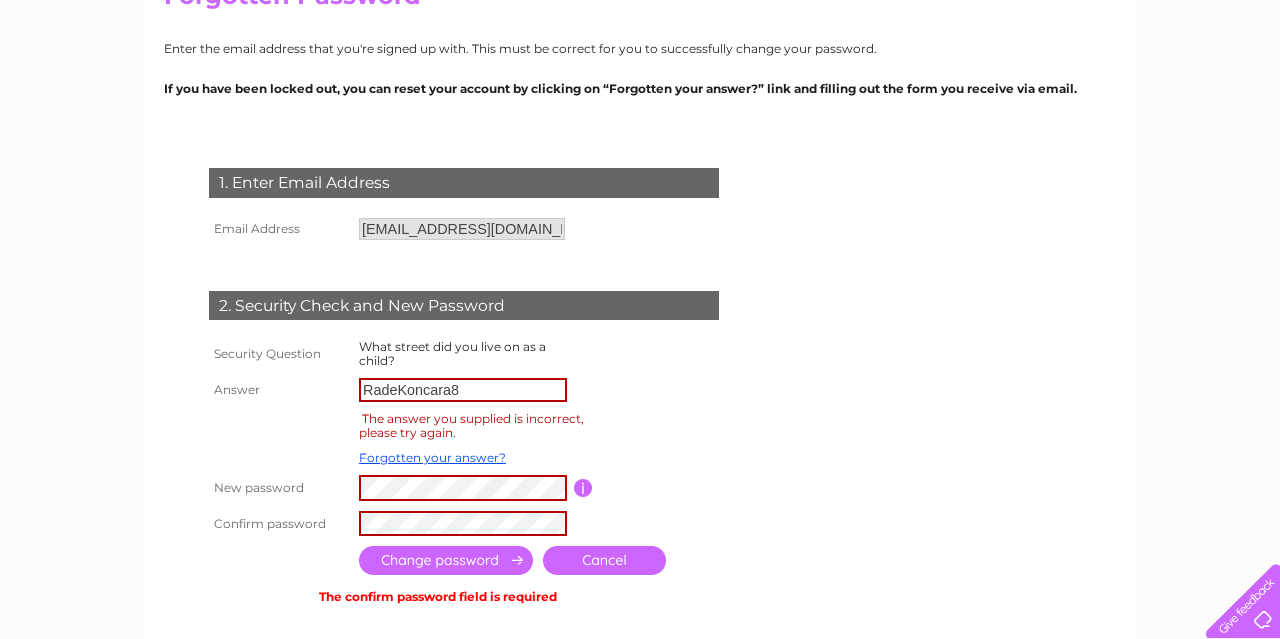 click on "RadeKoncara8" at bounding box center (463, 390) 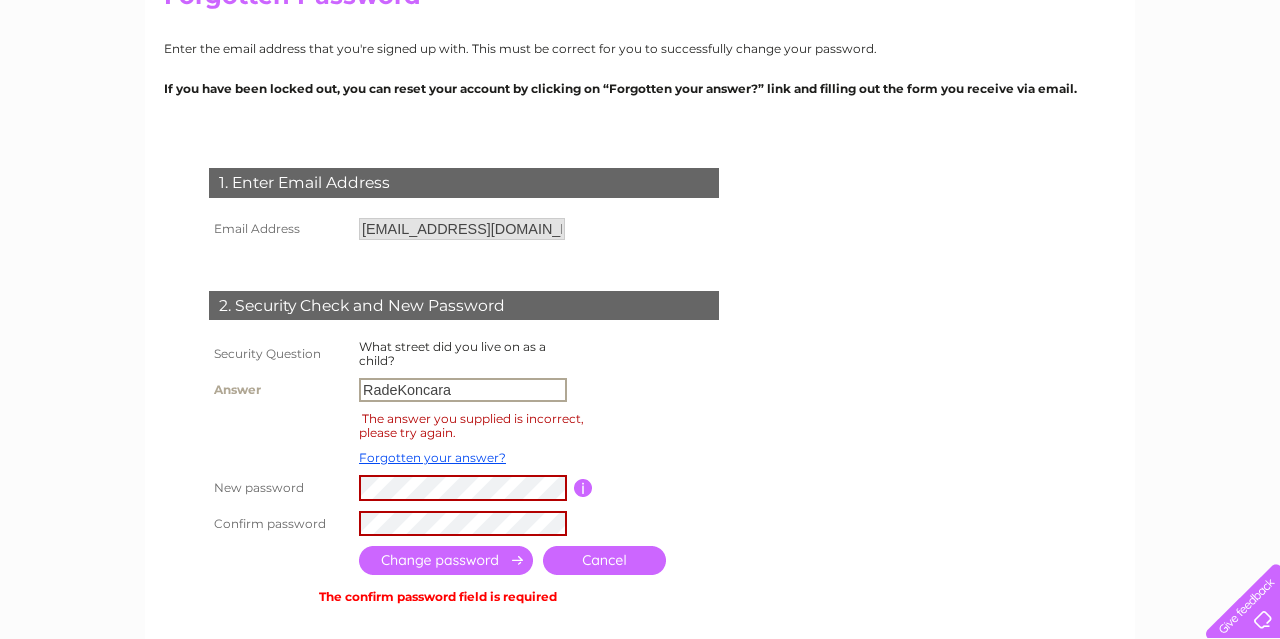 type on "RadeKoncara" 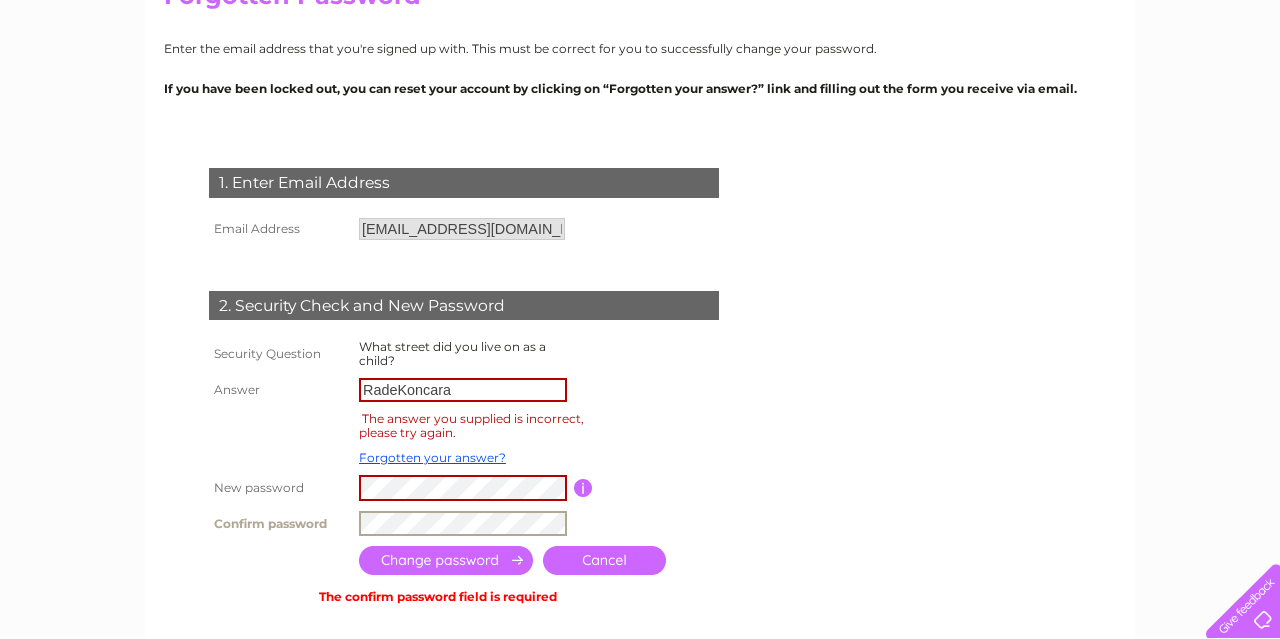 click at bounding box center (446, 560) 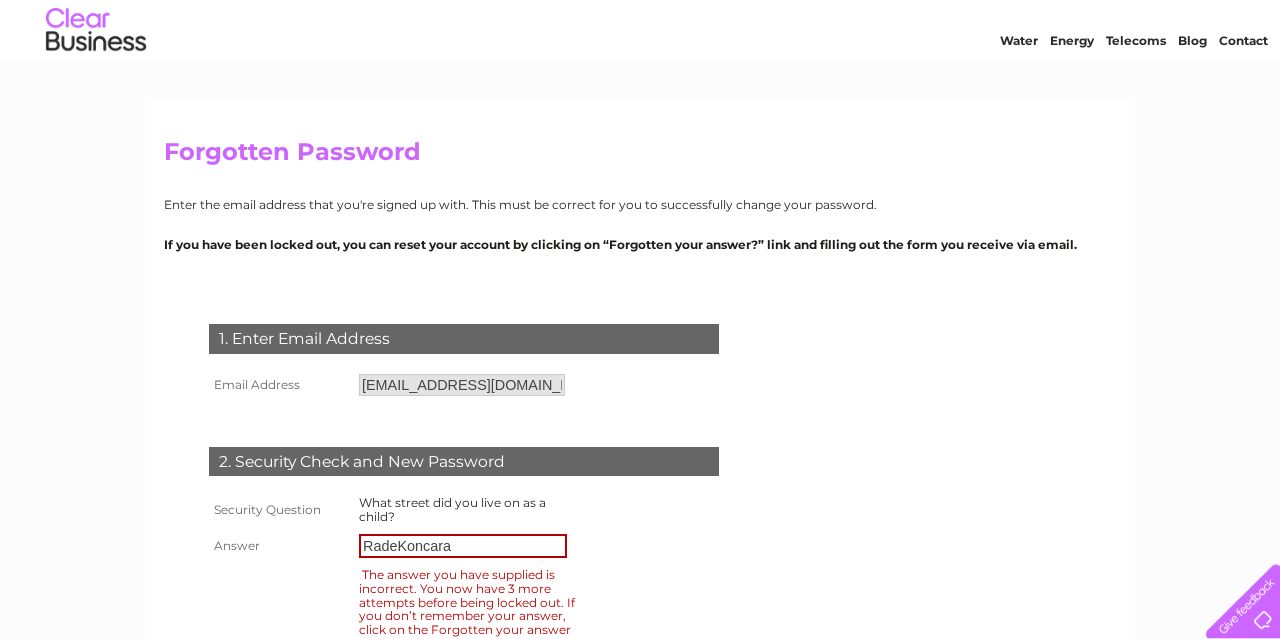 scroll, scrollTop: 104, scrollLeft: 0, axis: vertical 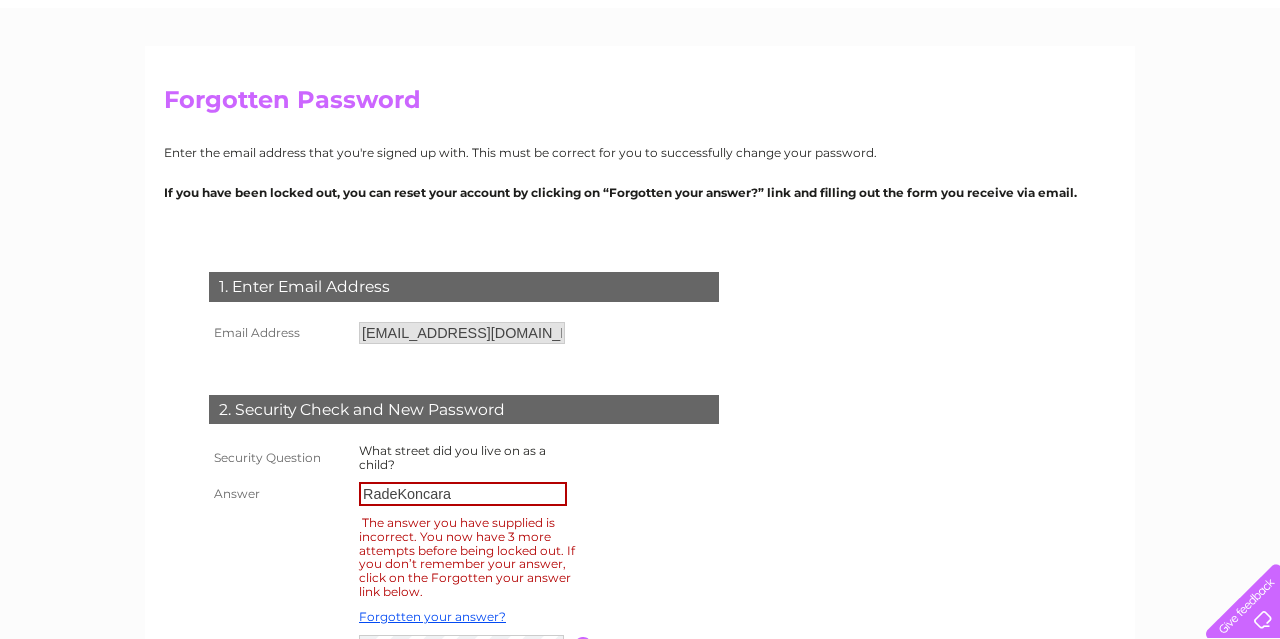 click on "RadeKoncara" at bounding box center [463, 494] 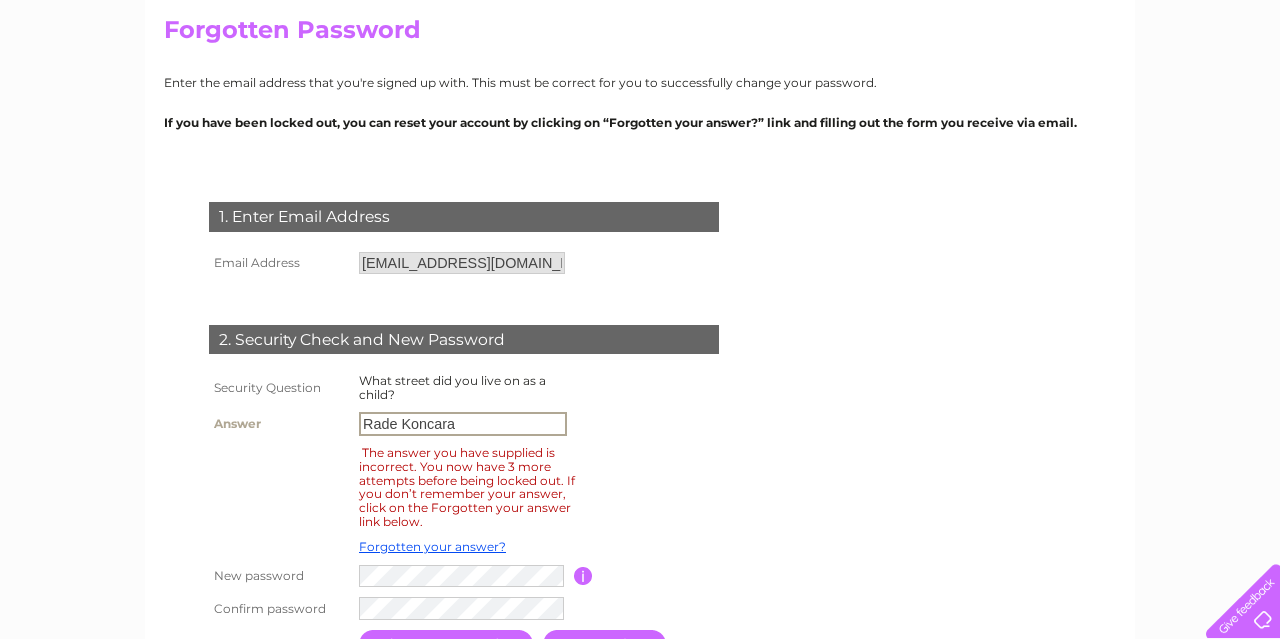 scroll, scrollTop: 208, scrollLeft: 0, axis: vertical 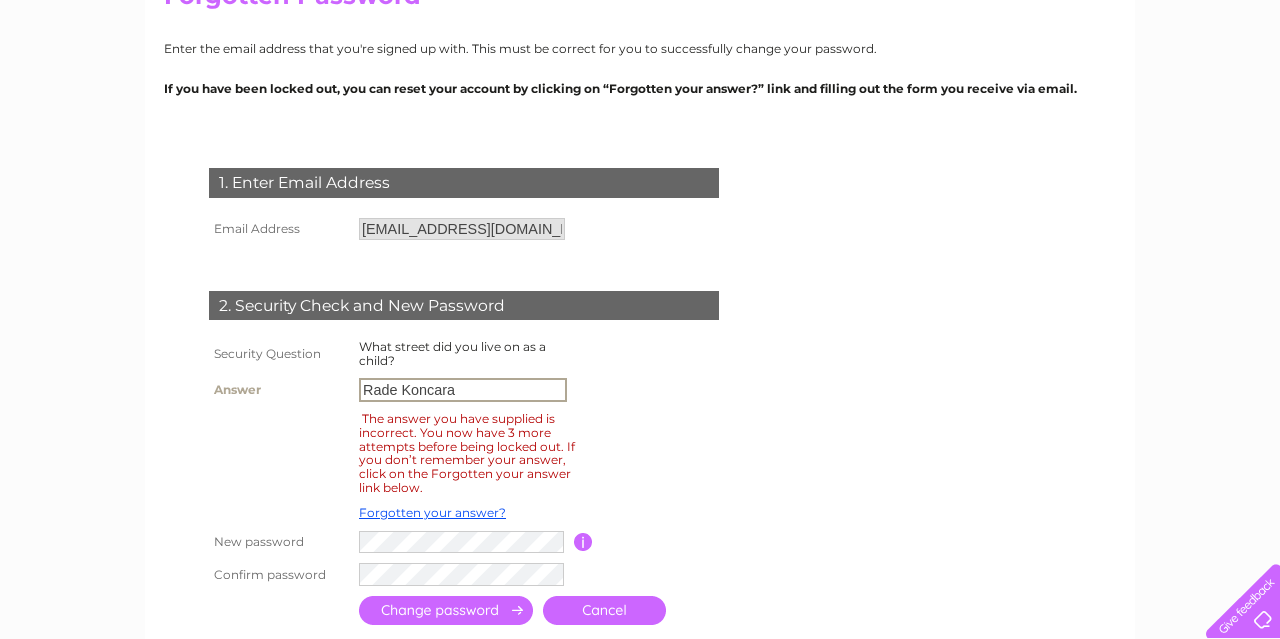 type on "Rade Koncara" 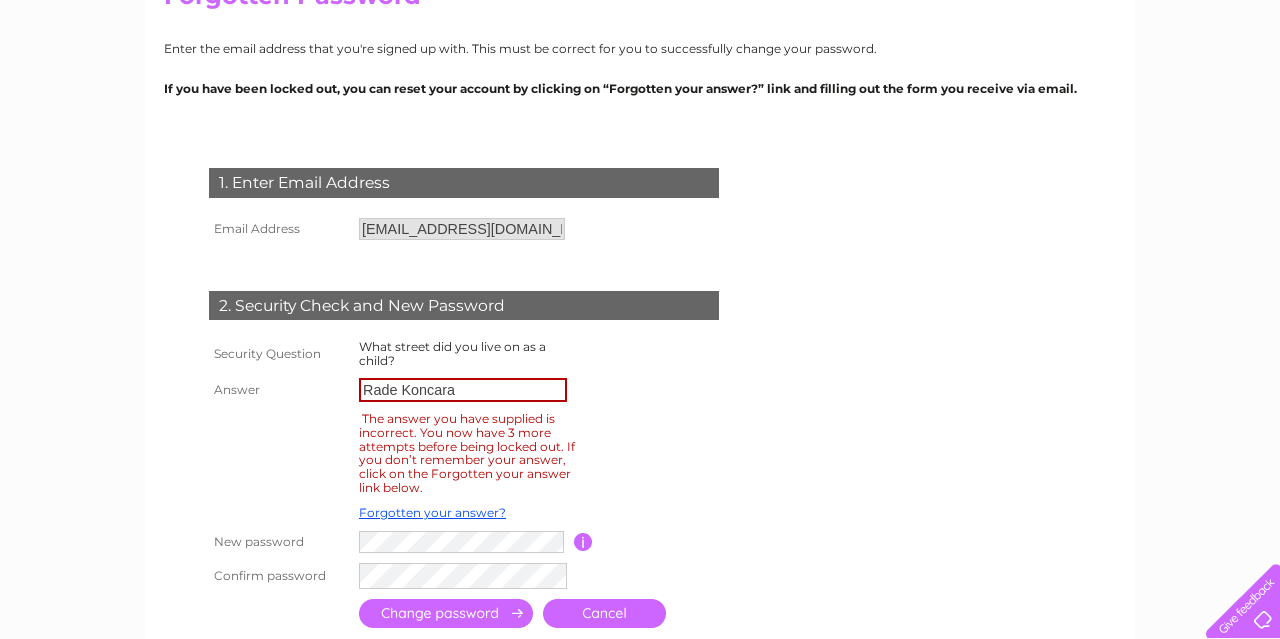 click at bounding box center [446, 613] 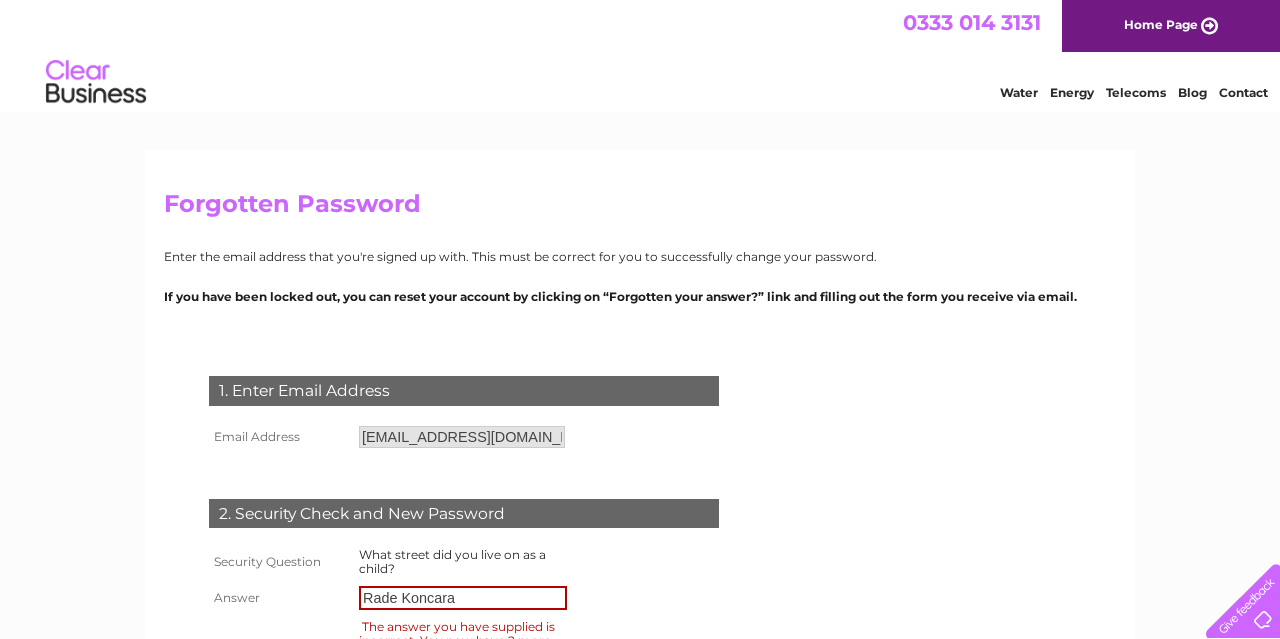scroll, scrollTop: 104, scrollLeft: 0, axis: vertical 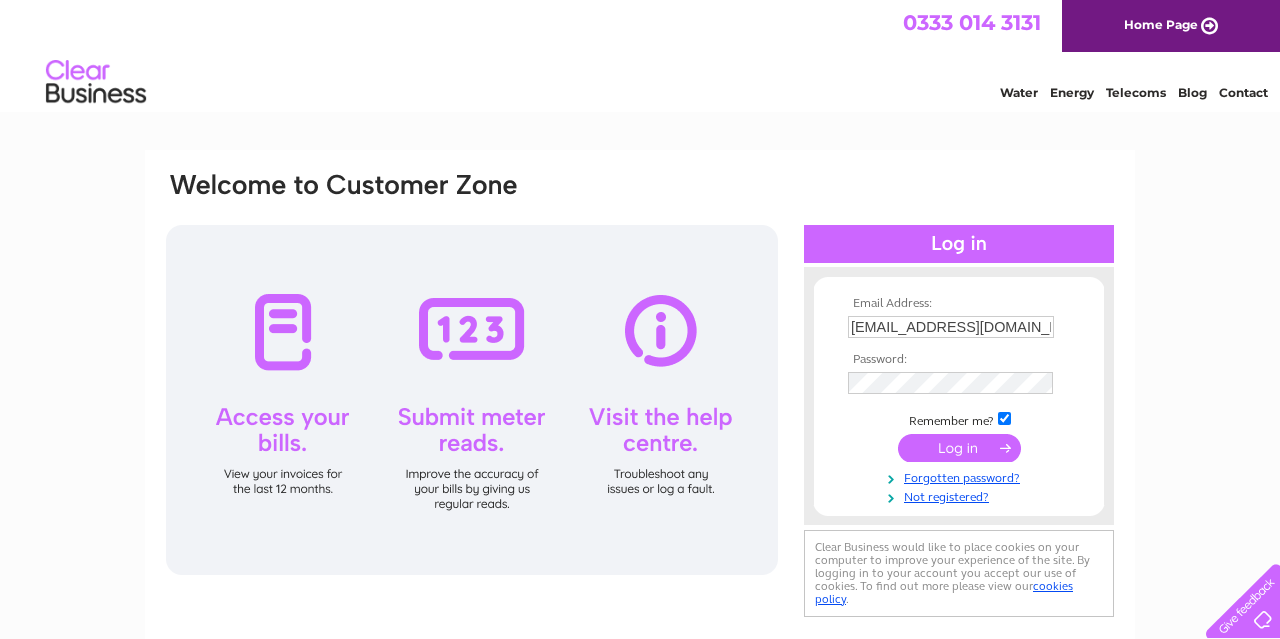 click at bounding box center (959, 448) 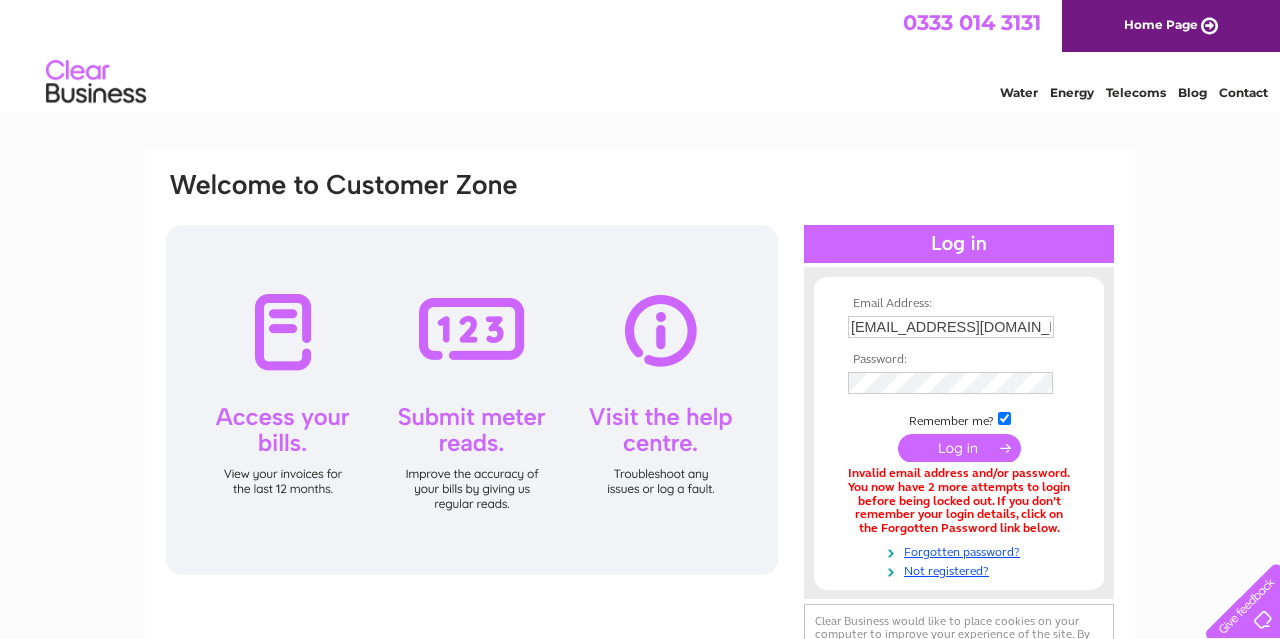 scroll, scrollTop: 0, scrollLeft: 0, axis: both 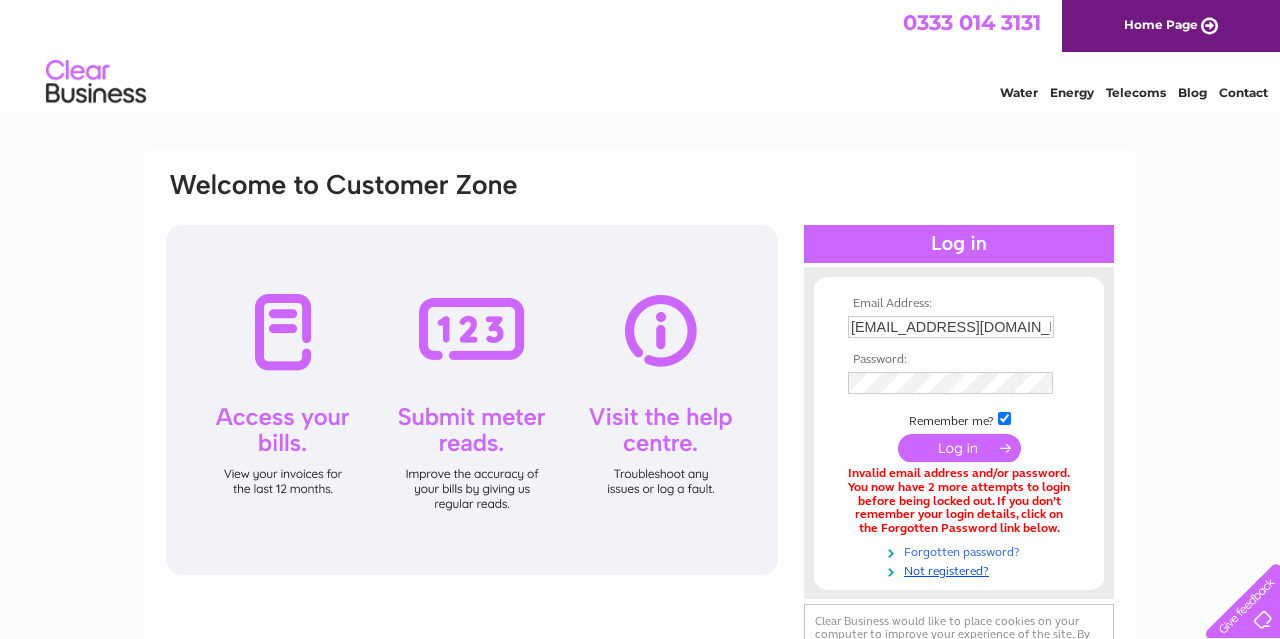 click on "Forgotten password?" at bounding box center [961, 550] 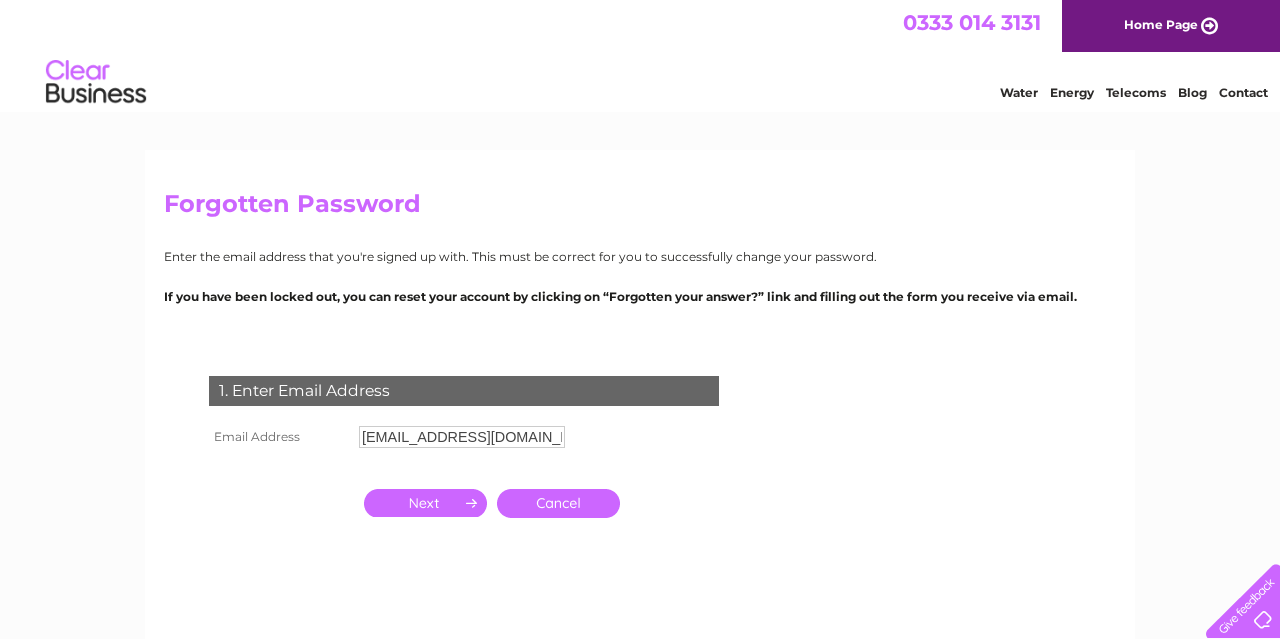 scroll, scrollTop: 0, scrollLeft: 0, axis: both 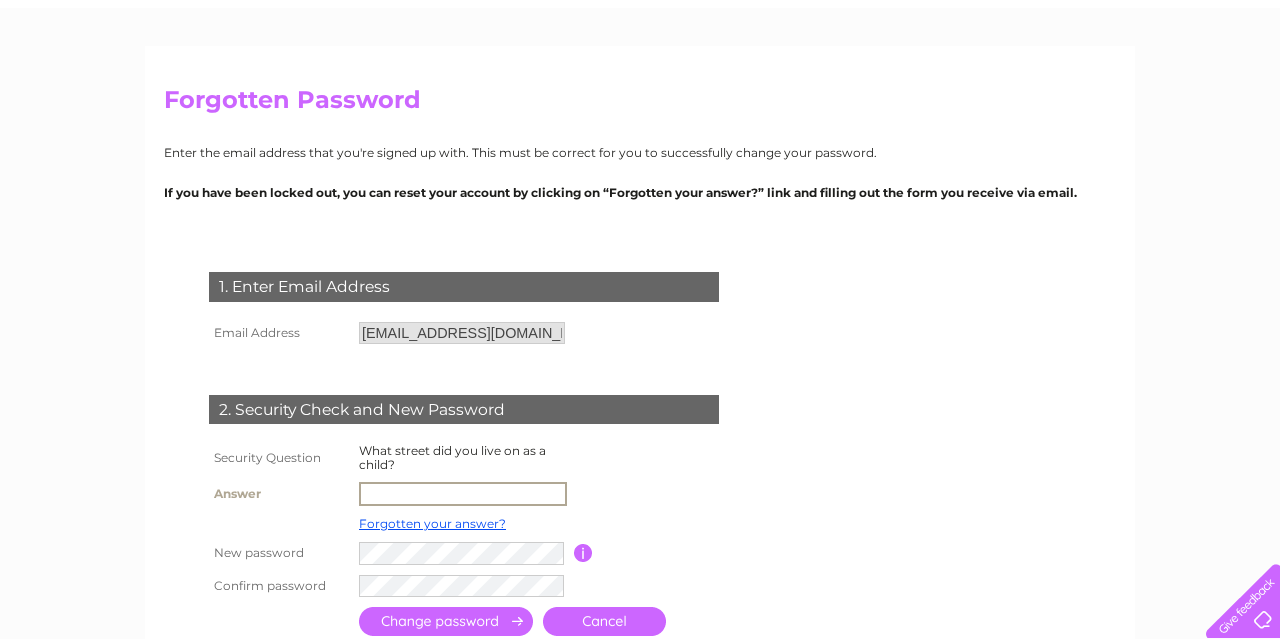click at bounding box center (463, 494) 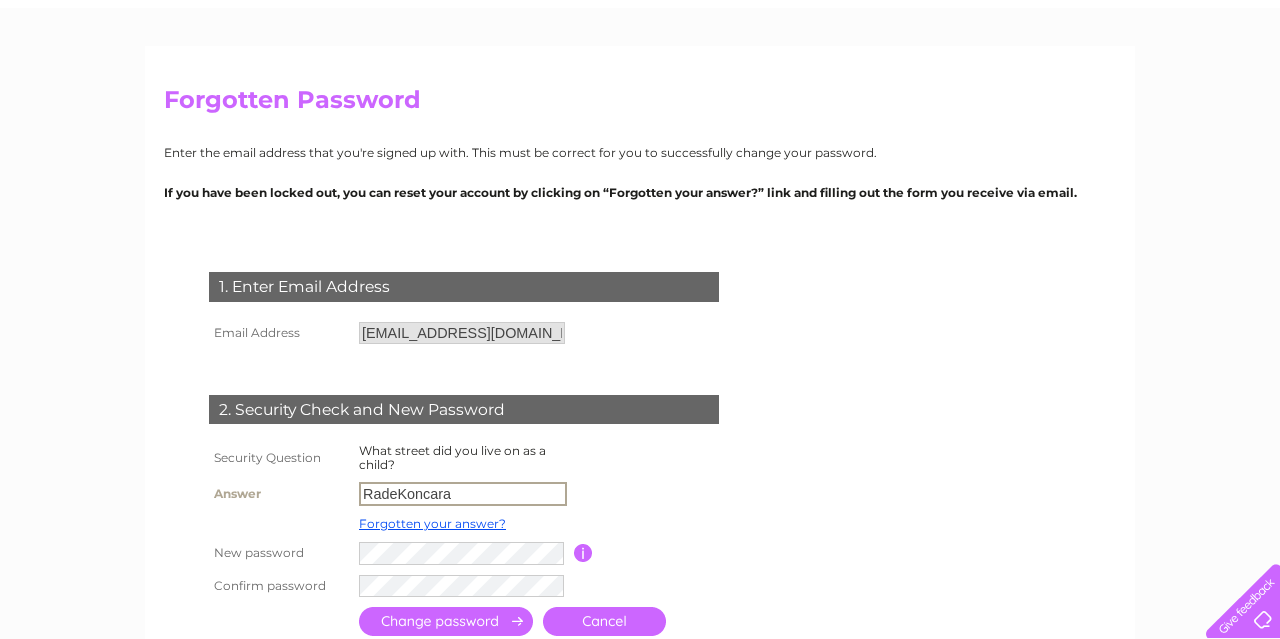 type on "RadeKoncara" 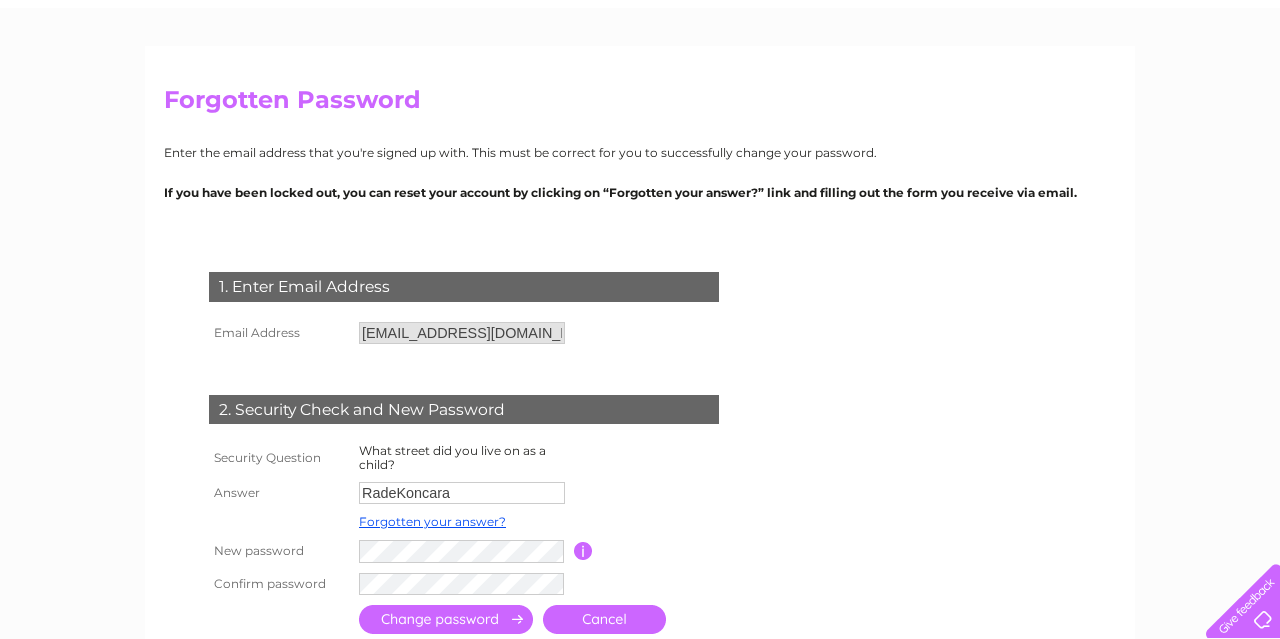 click at bounding box center [446, 619] 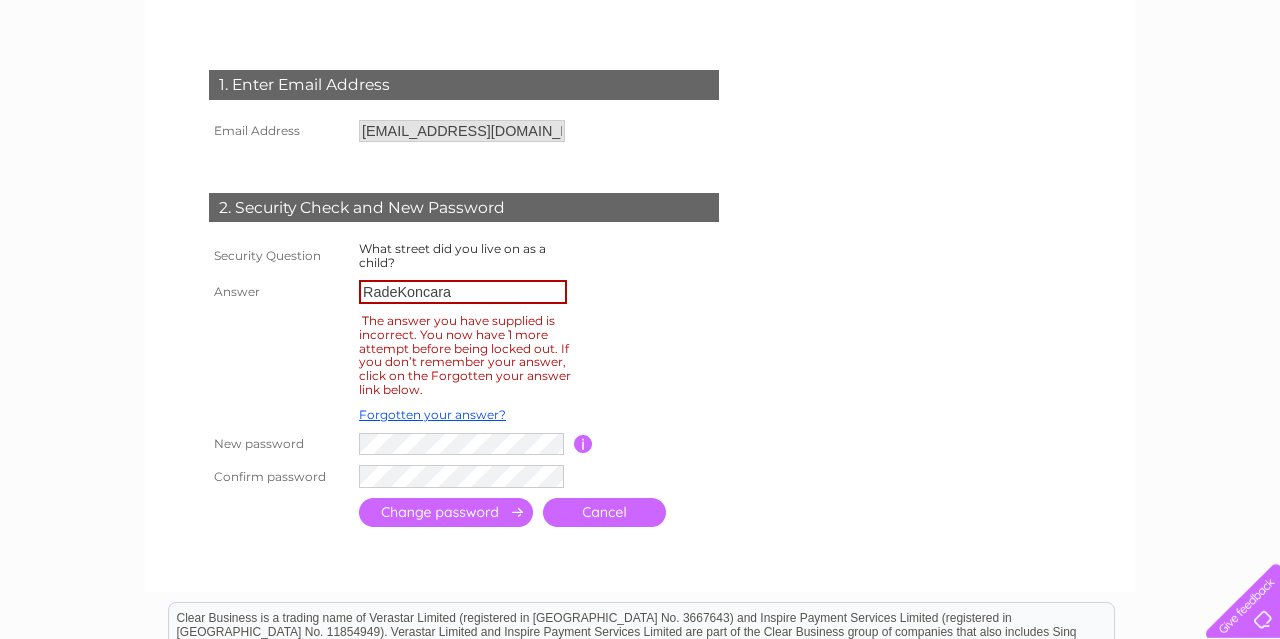 scroll, scrollTop: 312, scrollLeft: 0, axis: vertical 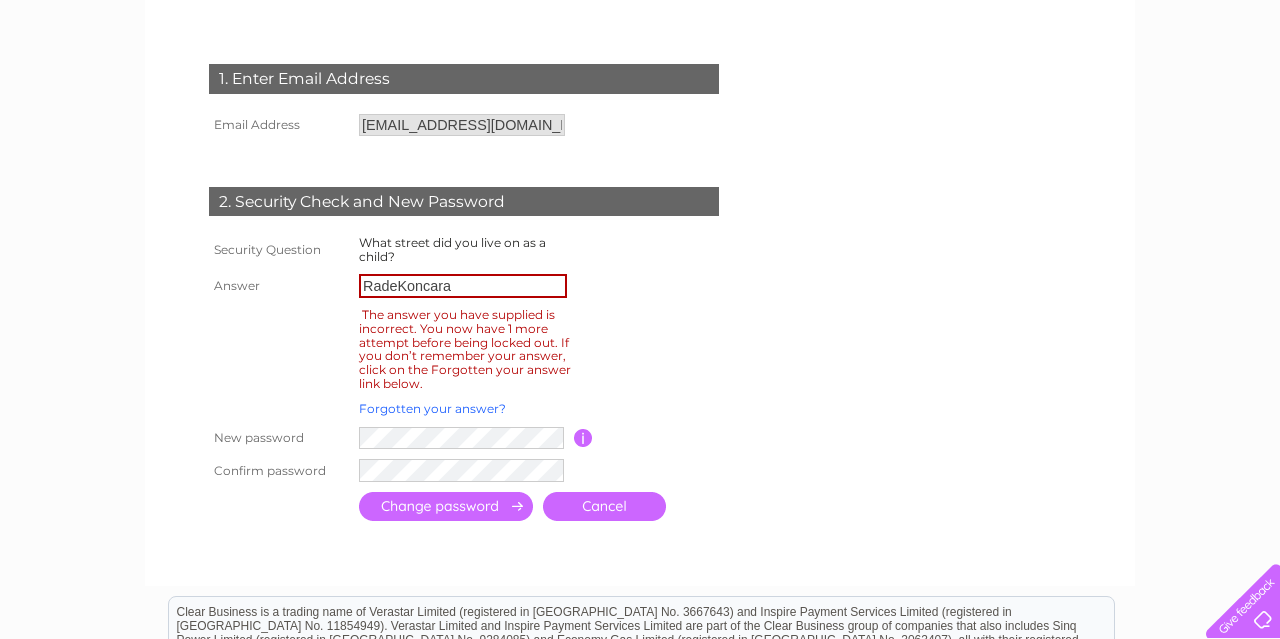 click on "Forgotten your answer?" at bounding box center (432, 408) 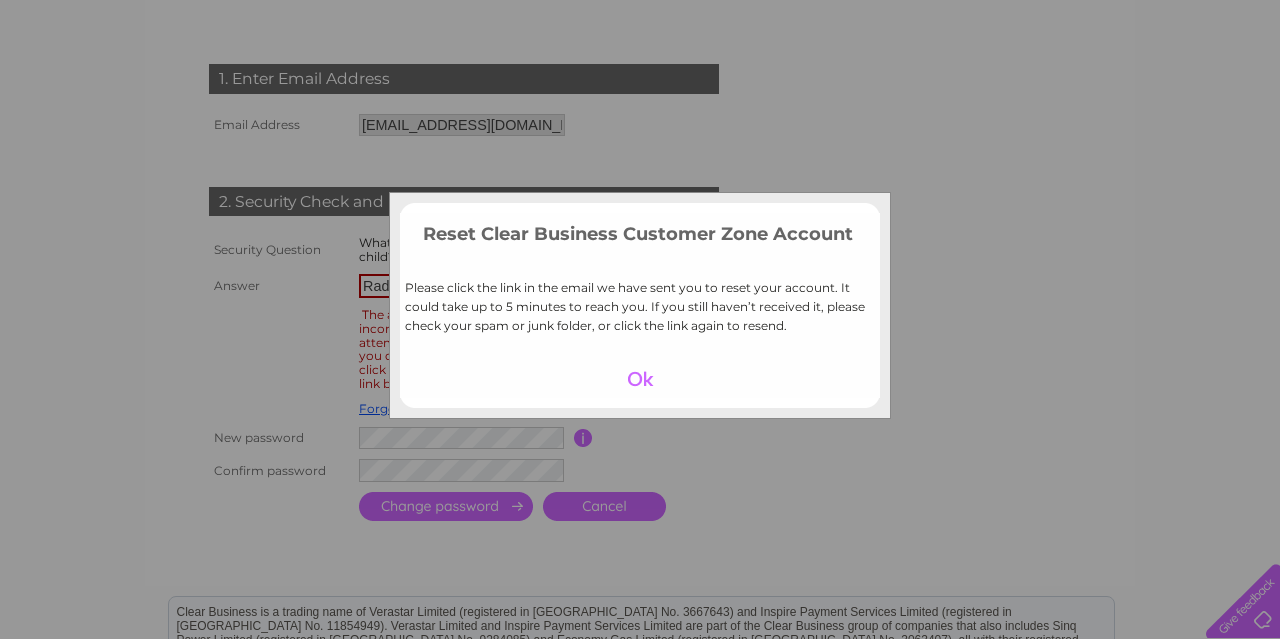 click at bounding box center [640, 379] 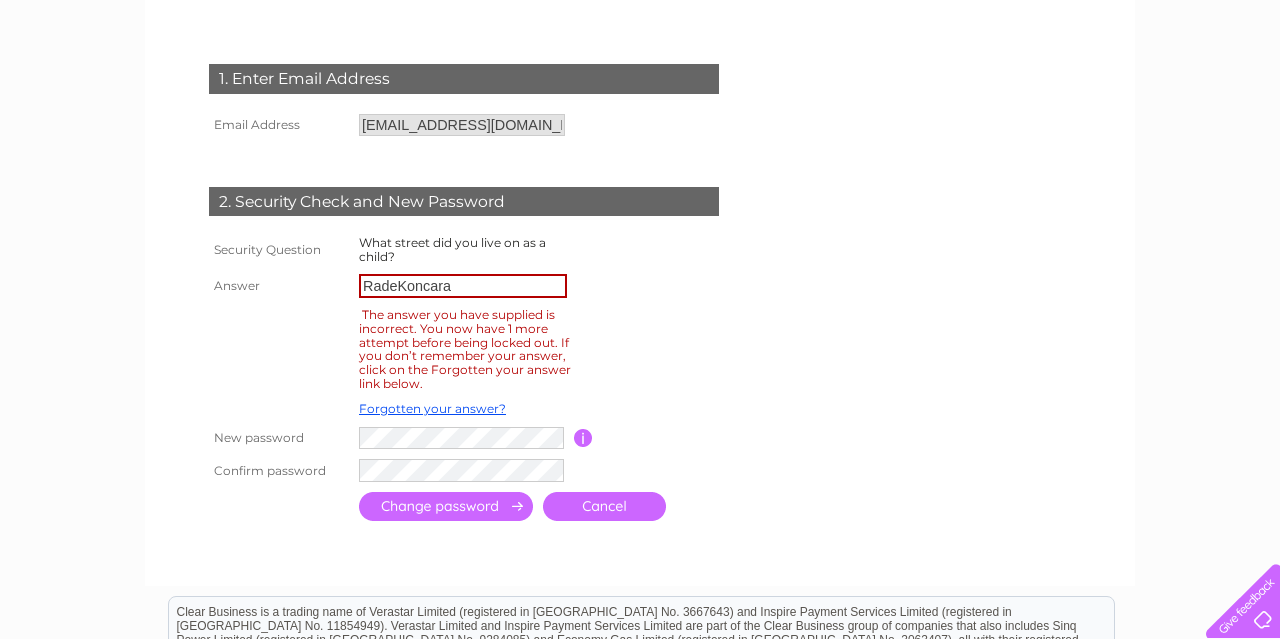 click on "Forgotten your answer?" at bounding box center [464, 409] 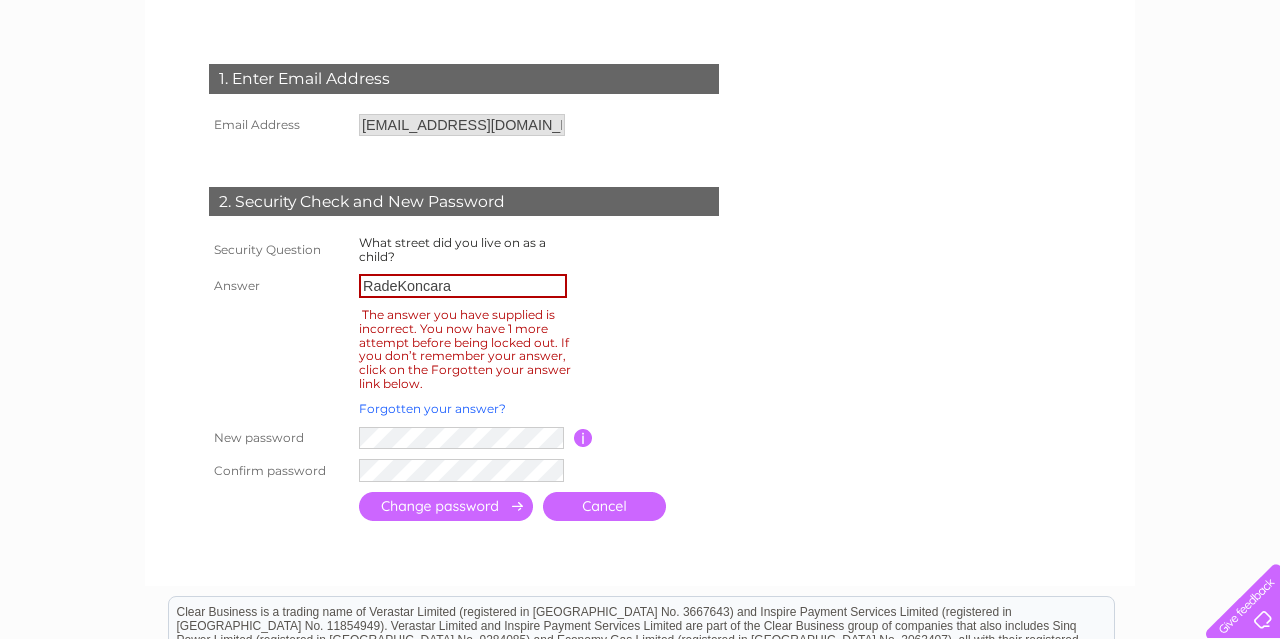 click on "Forgotten your answer?" at bounding box center (432, 408) 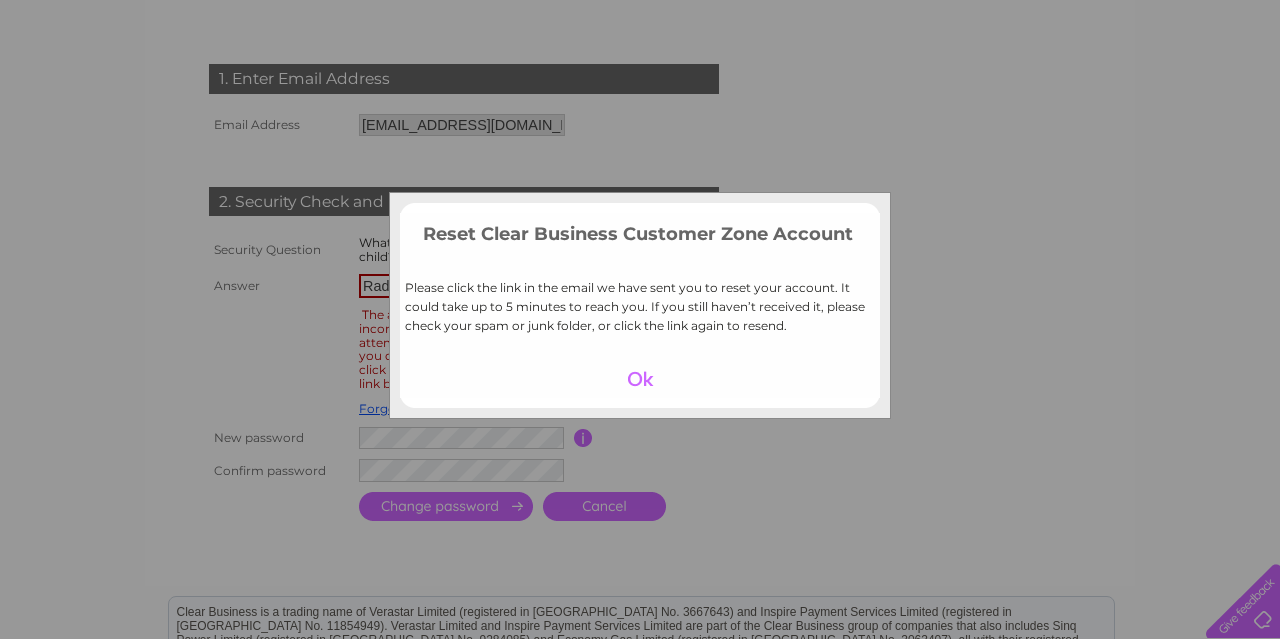 click at bounding box center (640, 379) 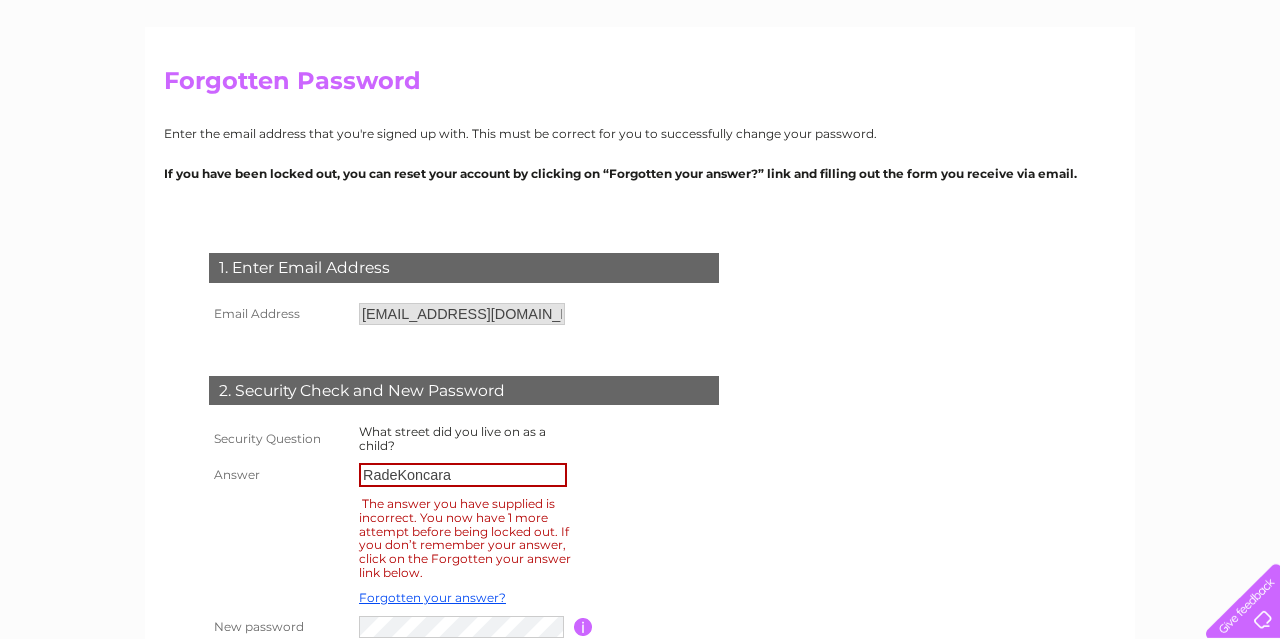 scroll, scrollTop: 0, scrollLeft: 0, axis: both 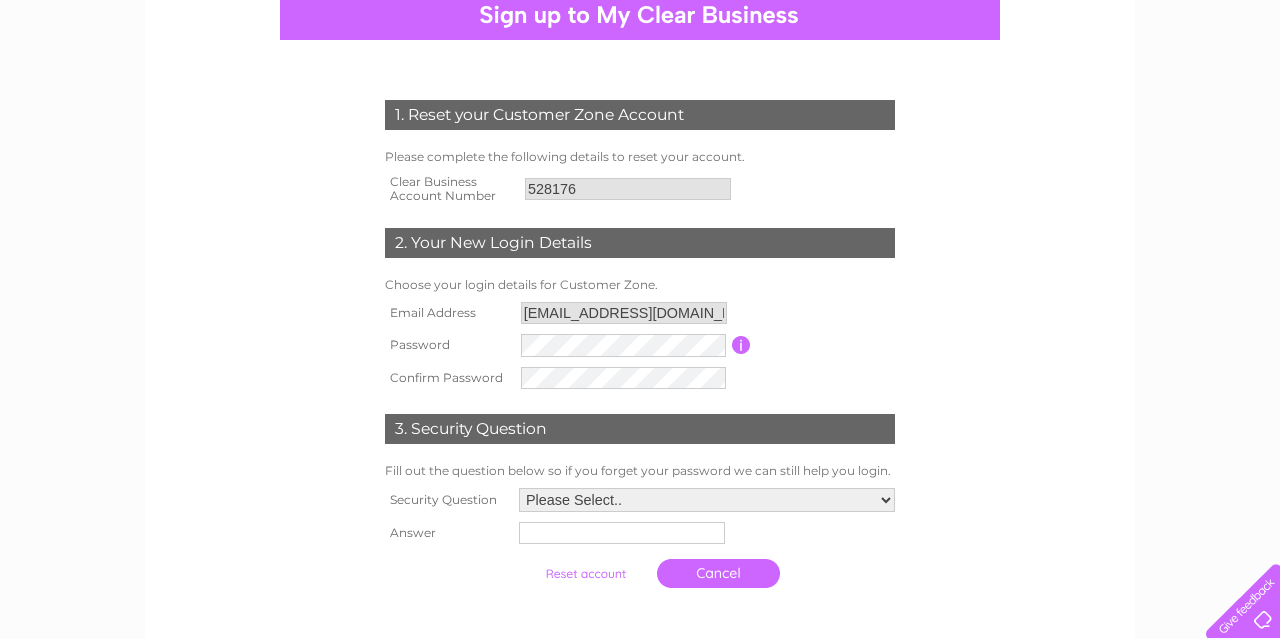 click at bounding box center (741, 345) 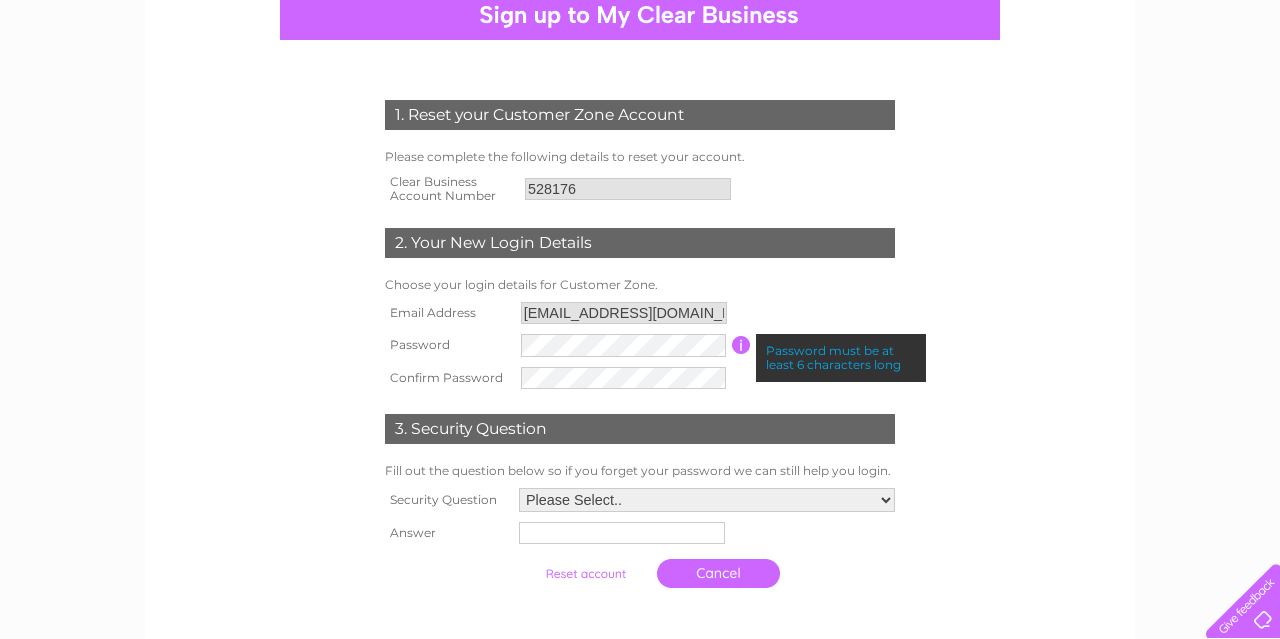 click at bounding box center [741, 345] 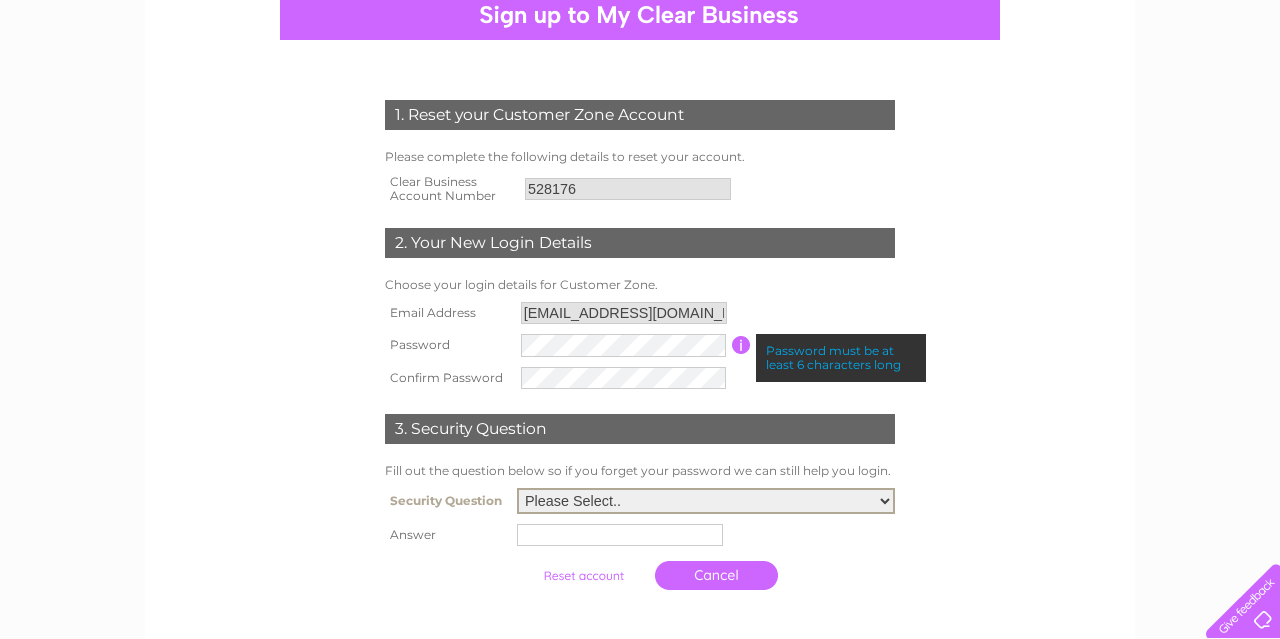 click on "Please Select..
In what town or city was your first job?
In what town or city did you meet your spouse/partner?
In what town or city did your mother and father meet?
What street did you live on as a child?
What was the name of your first pet?
Who was your childhood hero?" at bounding box center (706, 501) 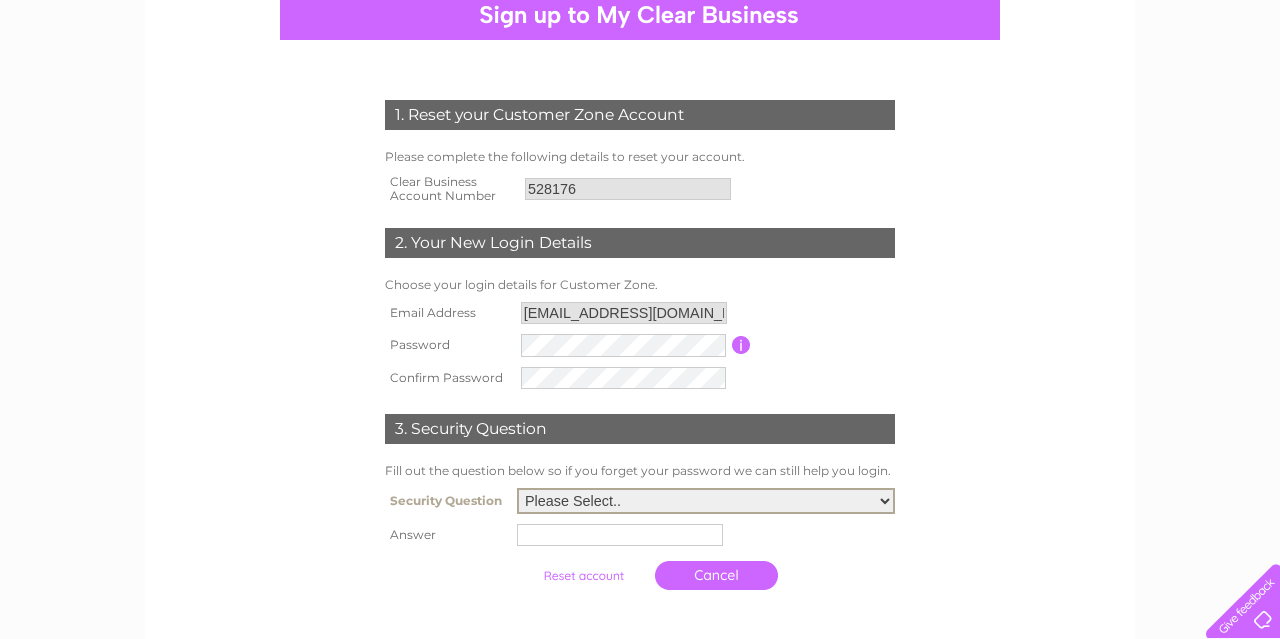 select on "1" 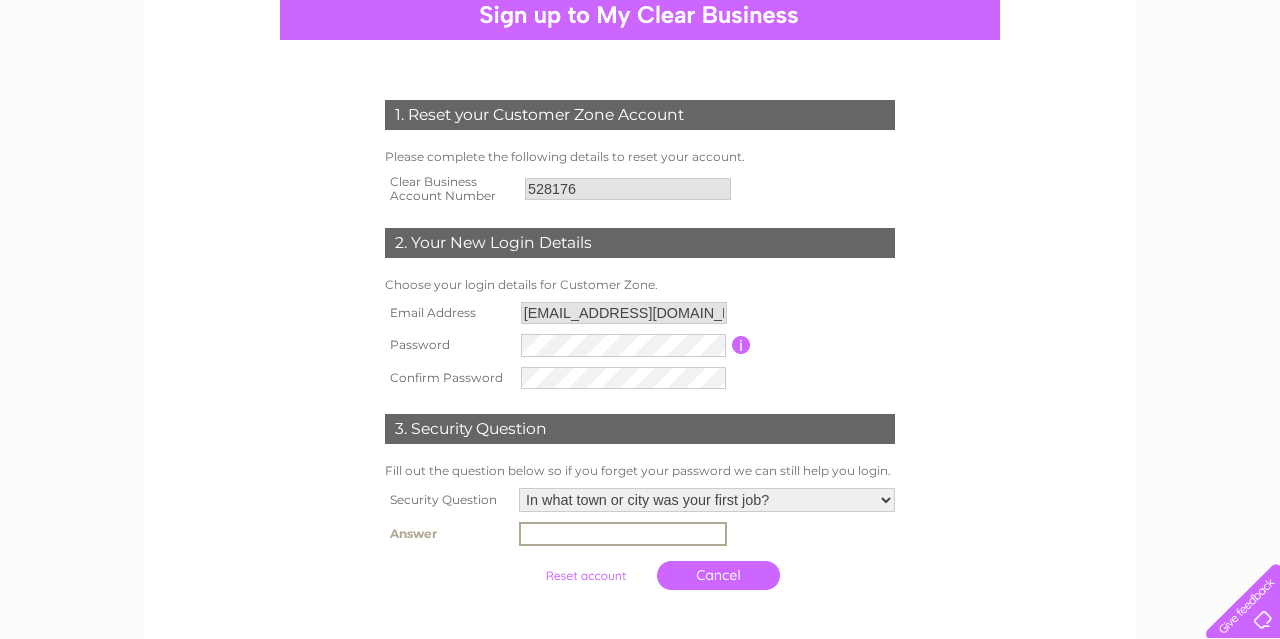 click at bounding box center [623, 534] 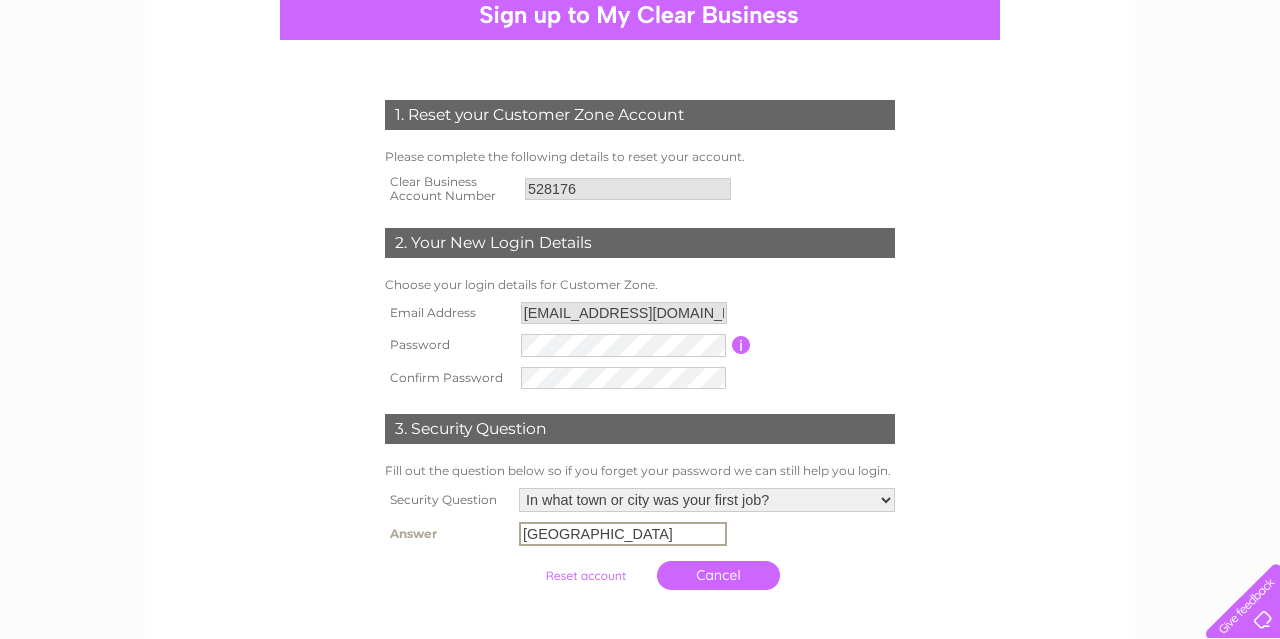 type on "Leeds" 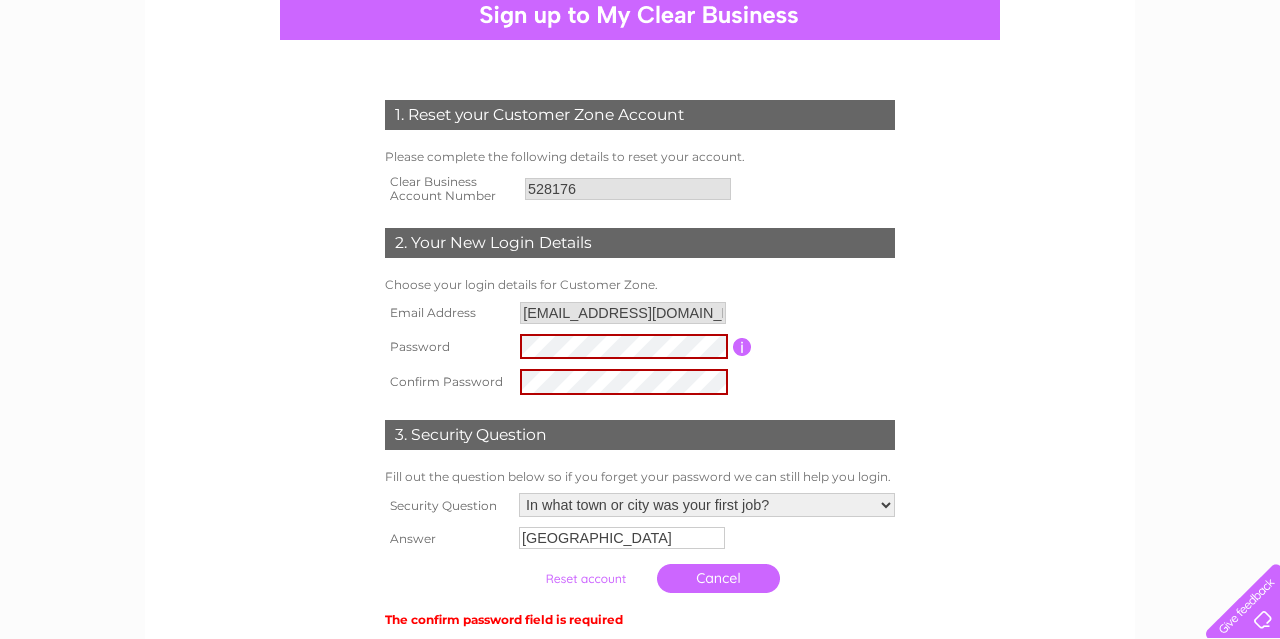 scroll, scrollTop: 312, scrollLeft: 0, axis: vertical 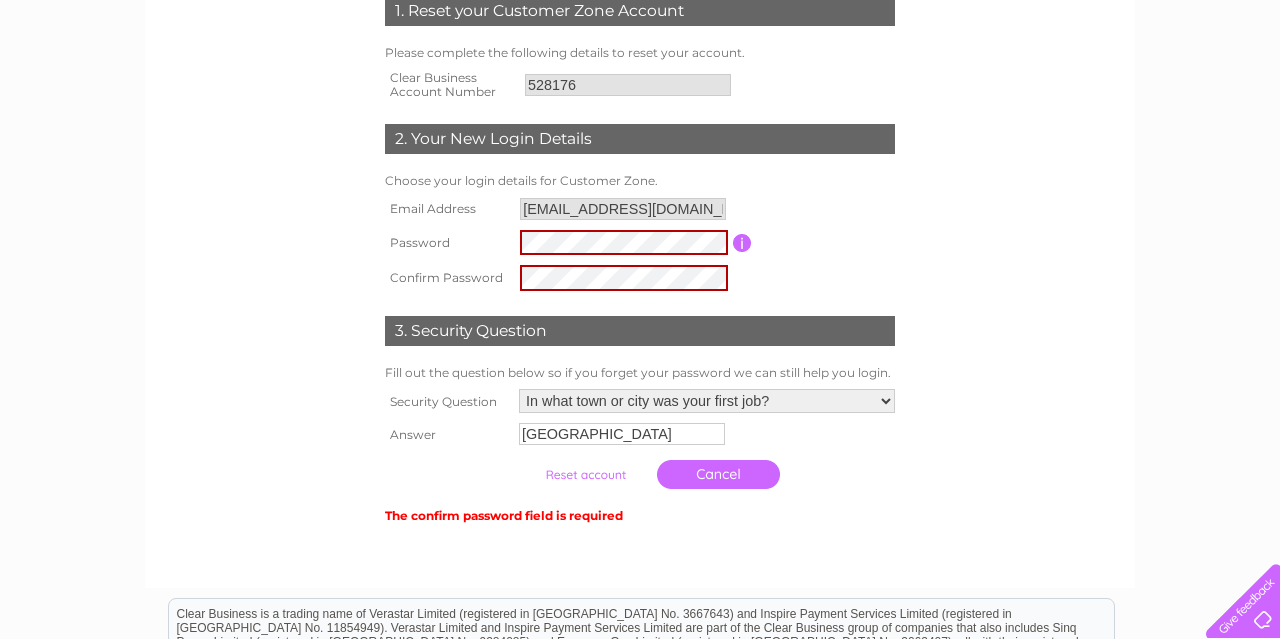 click at bounding box center (585, 475) 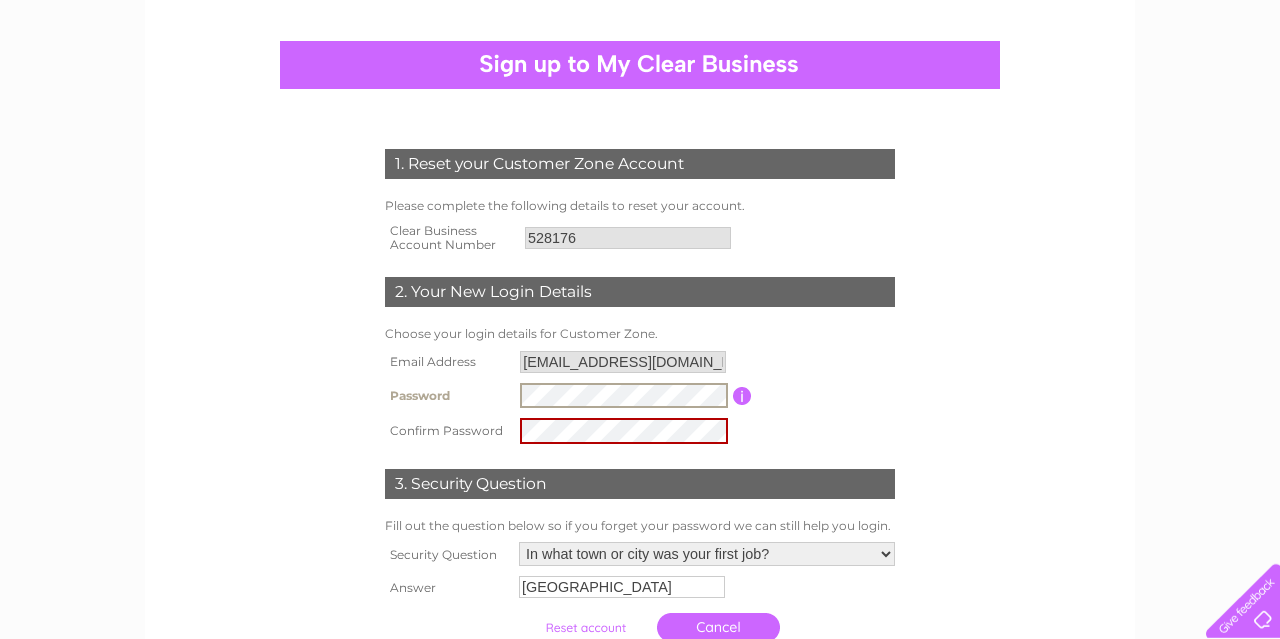 scroll, scrollTop: 208, scrollLeft: 0, axis: vertical 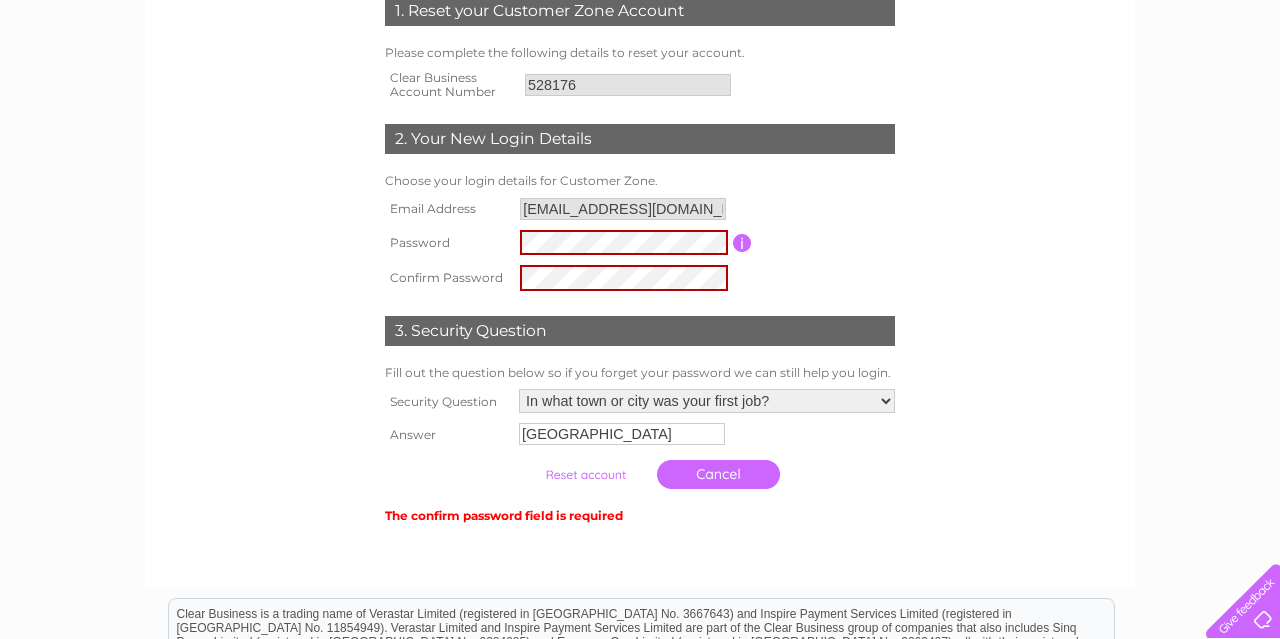 click at bounding box center (585, 475) 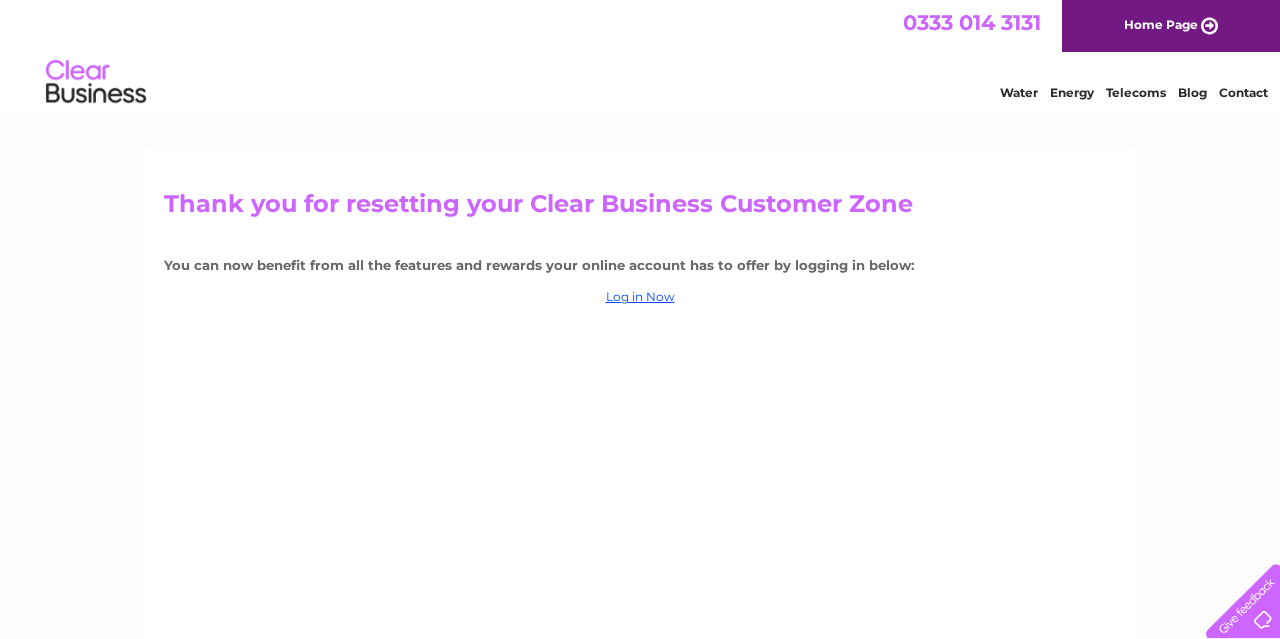 scroll, scrollTop: 0, scrollLeft: 0, axis: both 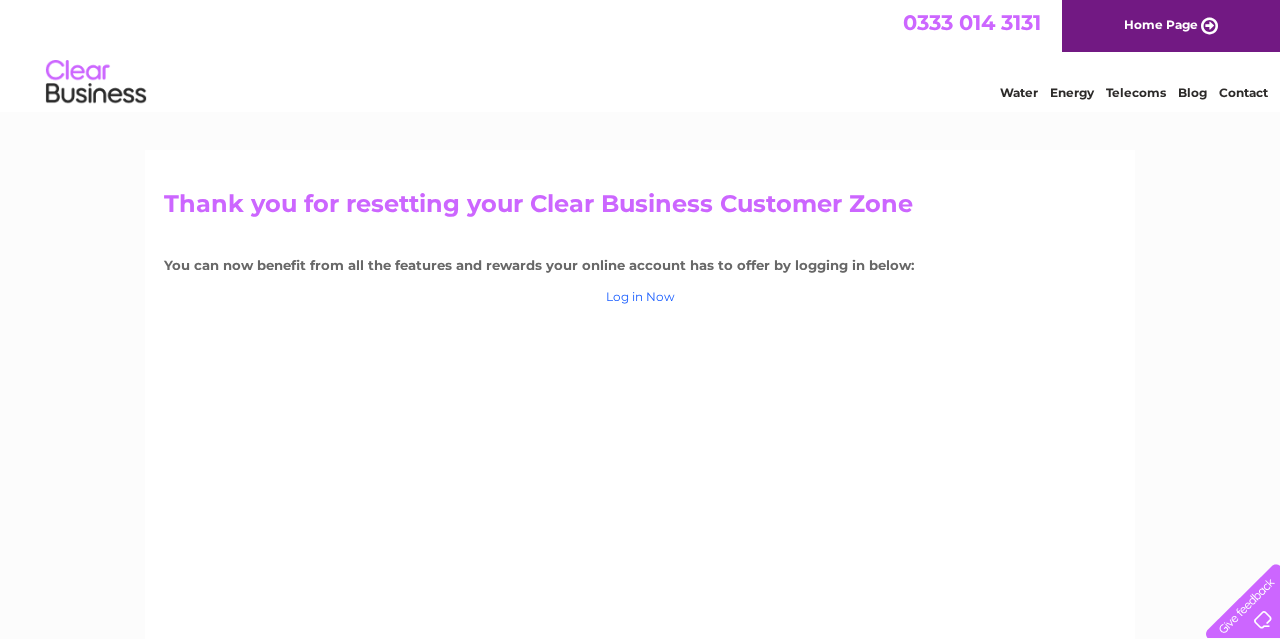 click on "Log in Now" at bounding box center [640, 296] 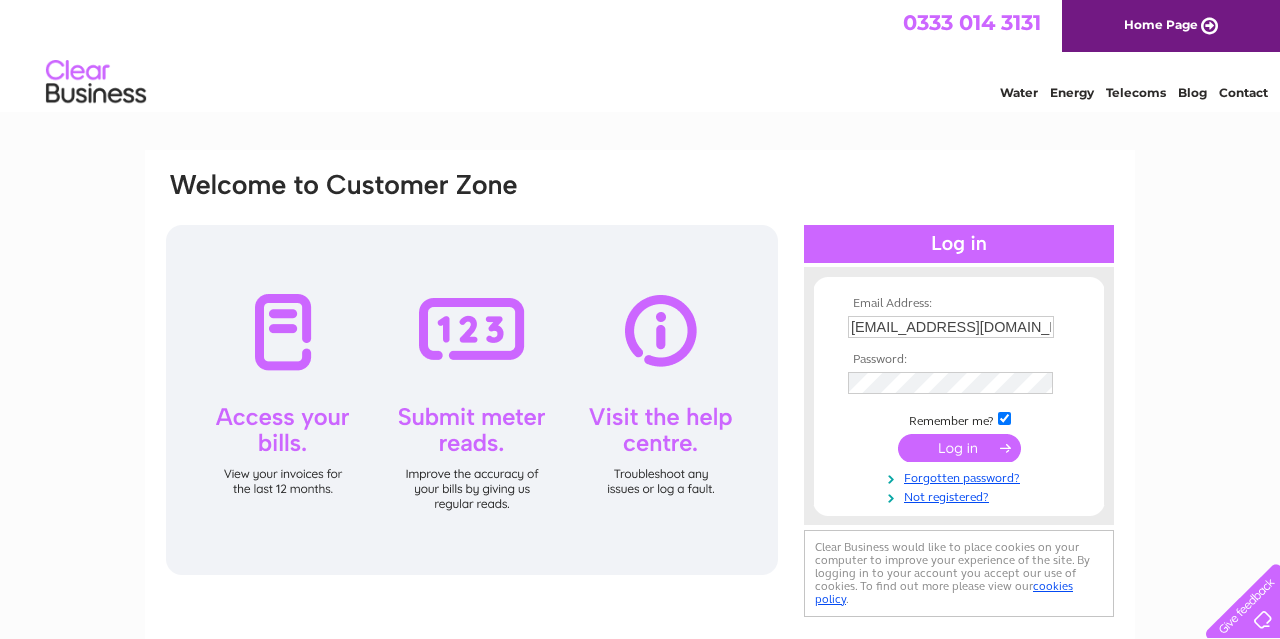 scroll, scrollTop: 0, scrollLeft: 0, axis: both 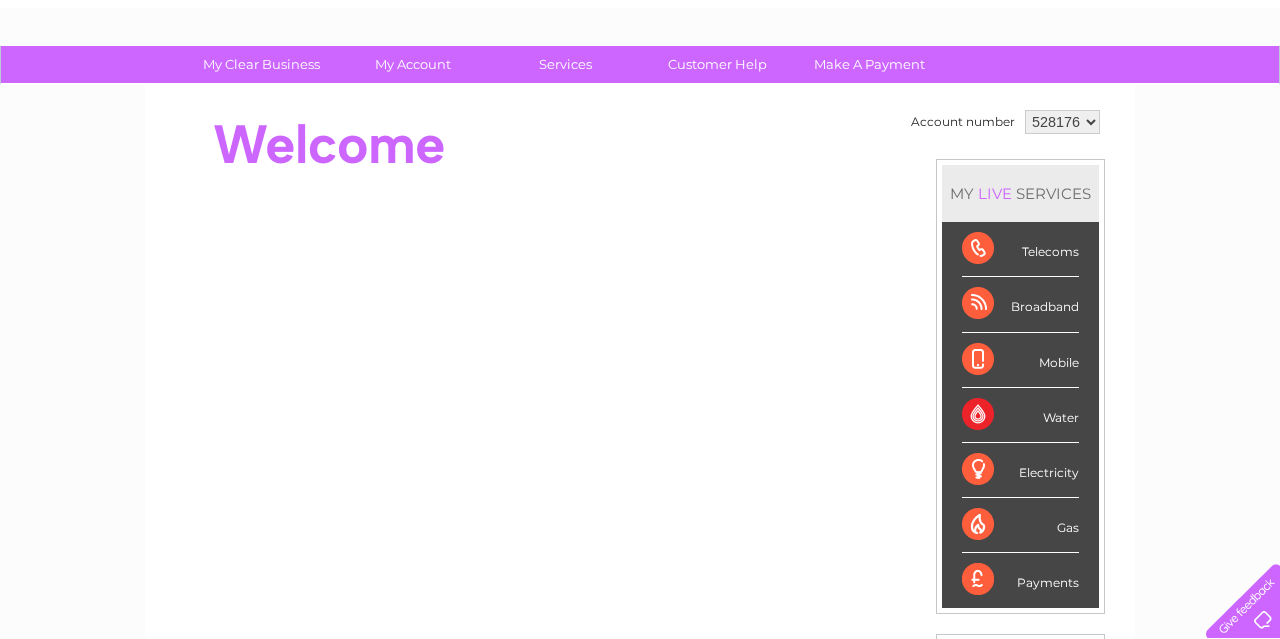 click on "Water" at bounding box center (1020, 415) 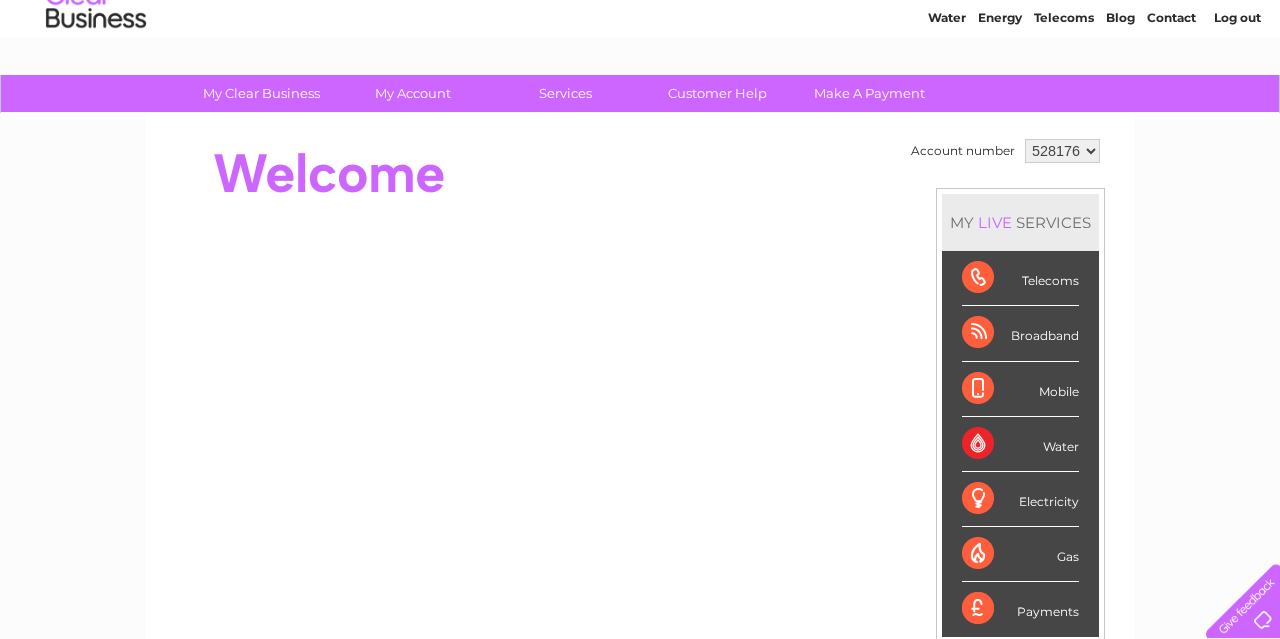 scroll, scrollTop: 0, scrollLeft: 0, axis: both 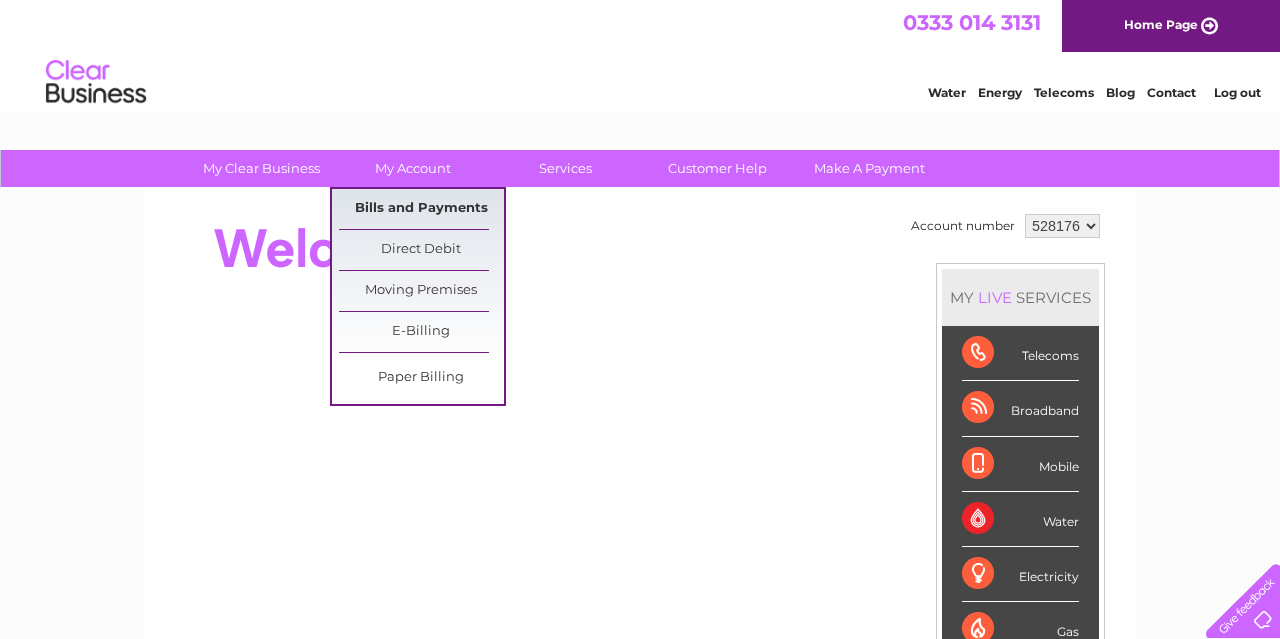click on "Bills and Payments" at bounding box center [421, 209] 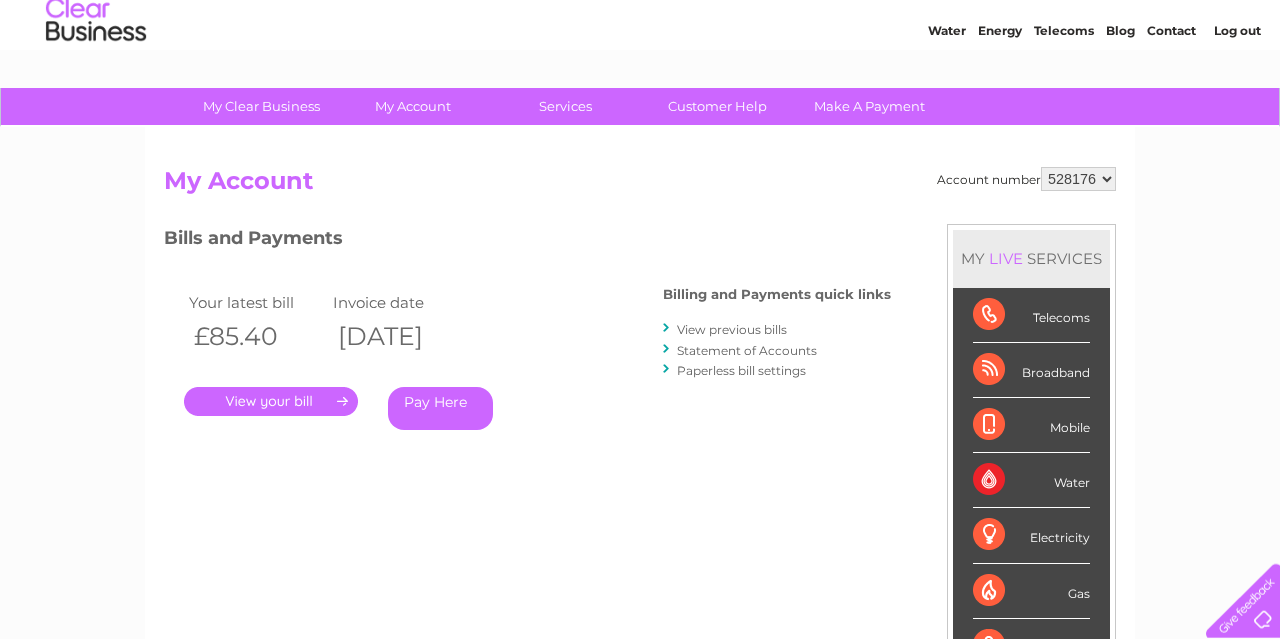 scroll, scrollTop: 104, scrollLeft: 0, axis: vertical 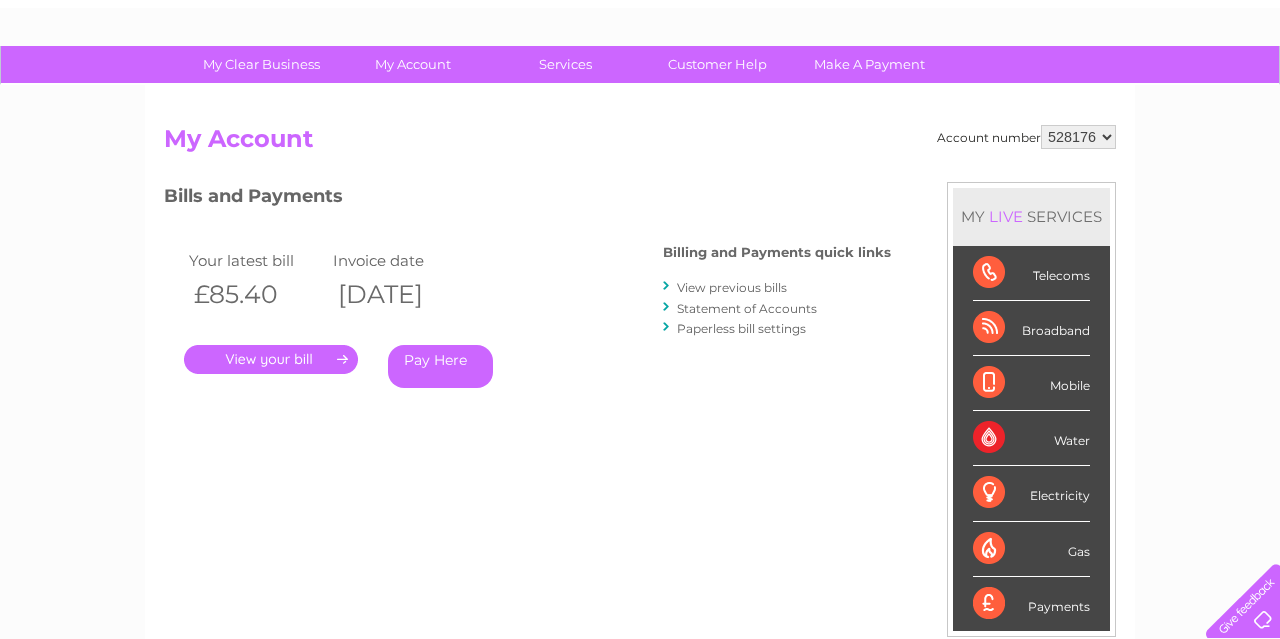 click on "." at bounding box center (271, 359) 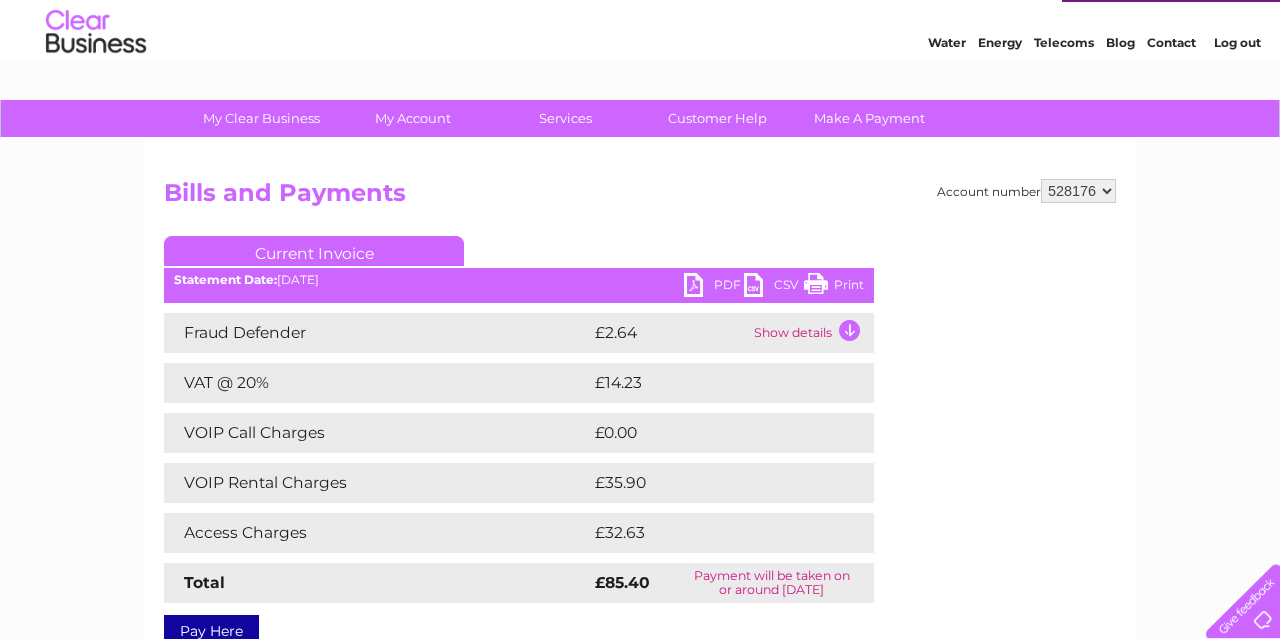 scroll, scrollTop: 0, scrollLeft: 0, axis: both 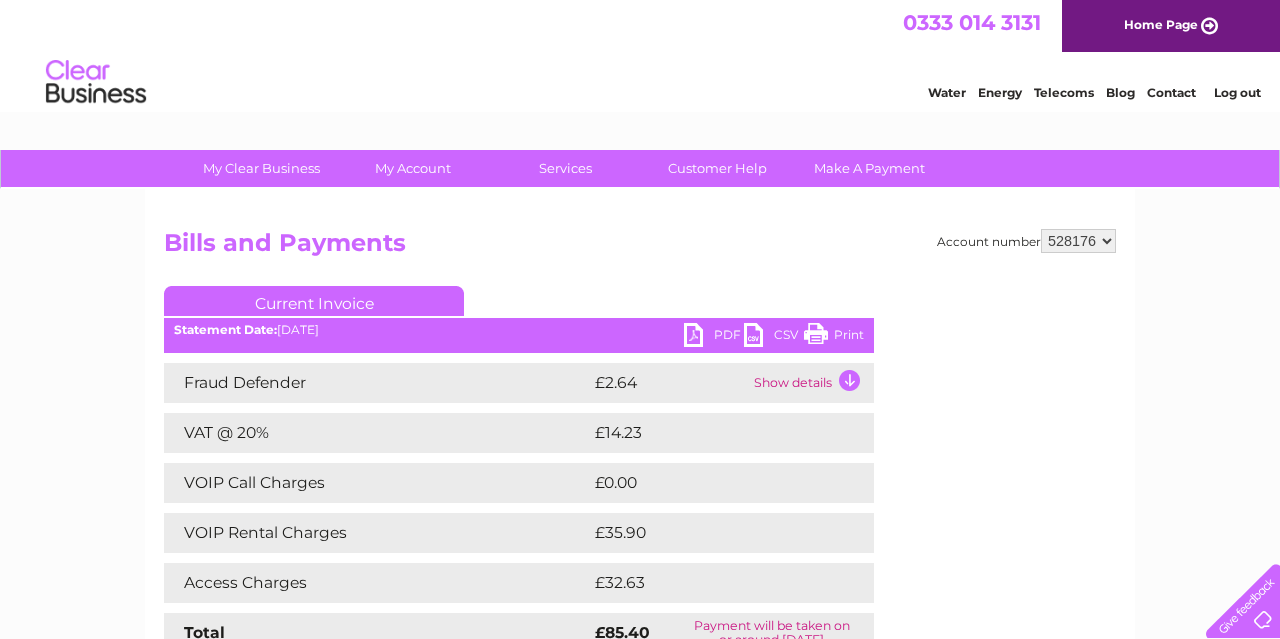 click on "PDF" at bounding box center [714, 337] 